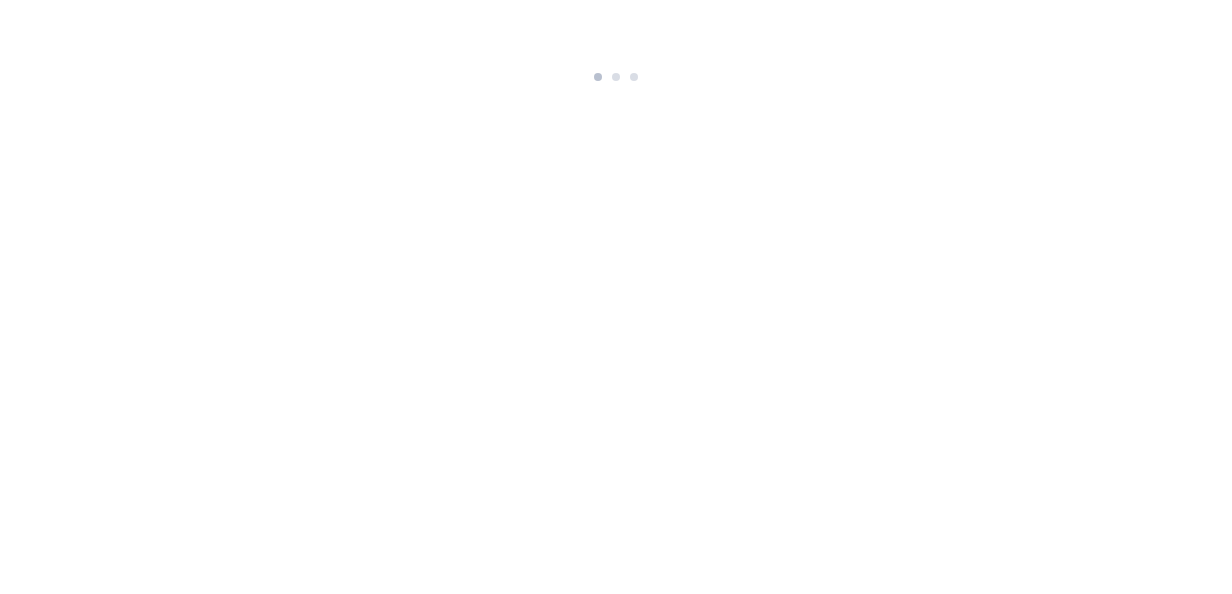 scroll, scrollTop: 0, scrollLeft: 0, axis: both 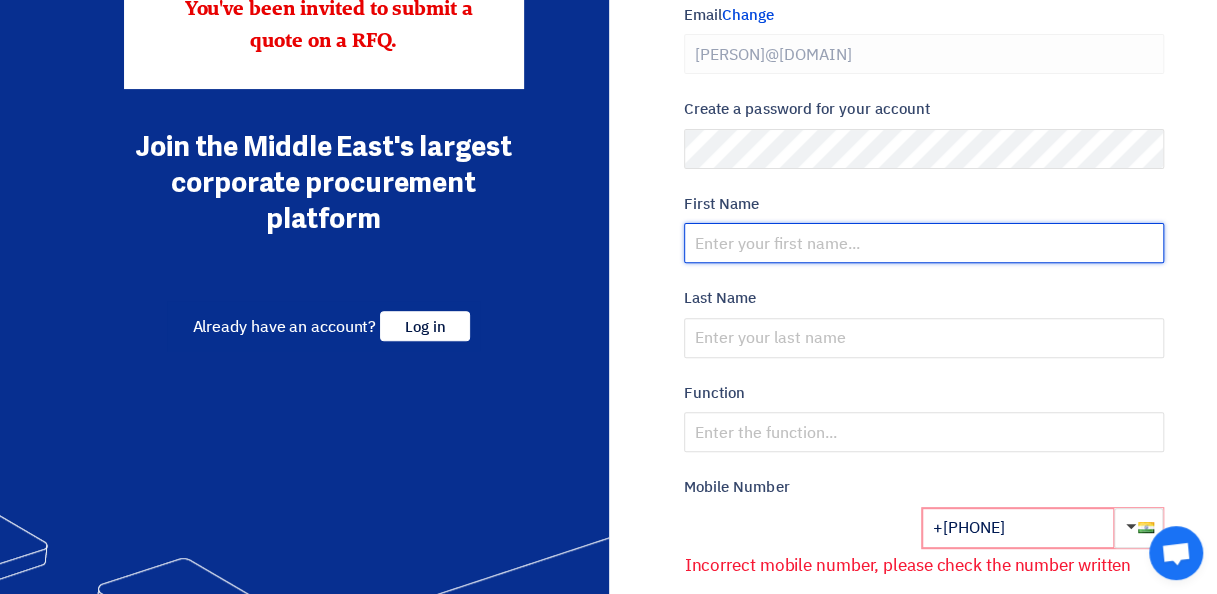 click at bounding box center (924, 243) 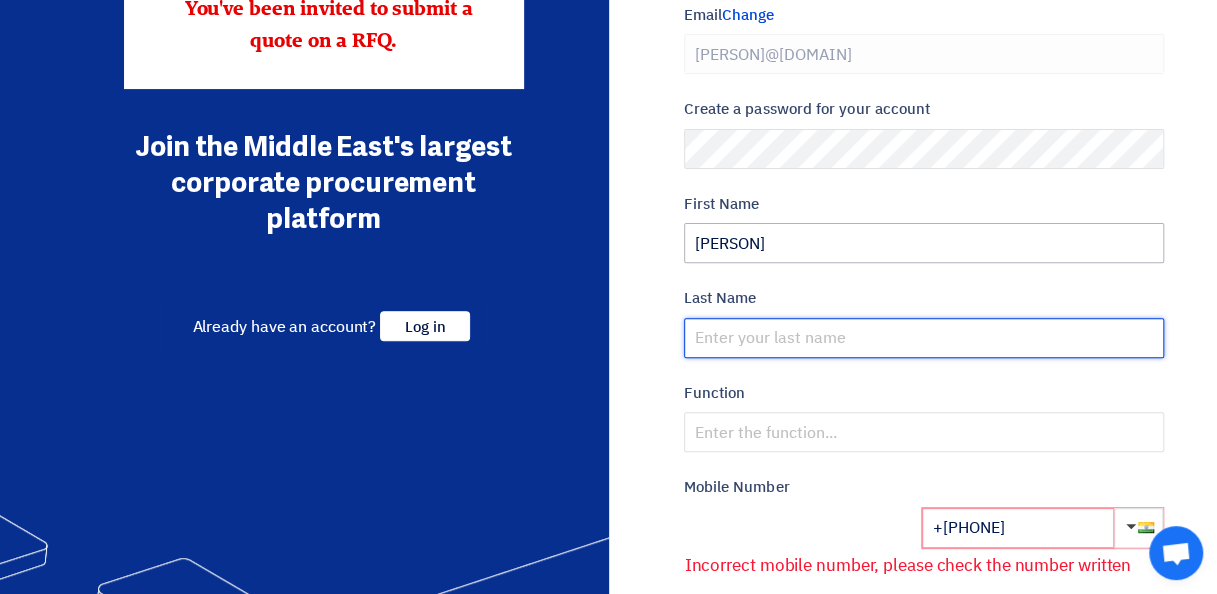 type on "[FIRST] [LAST]" 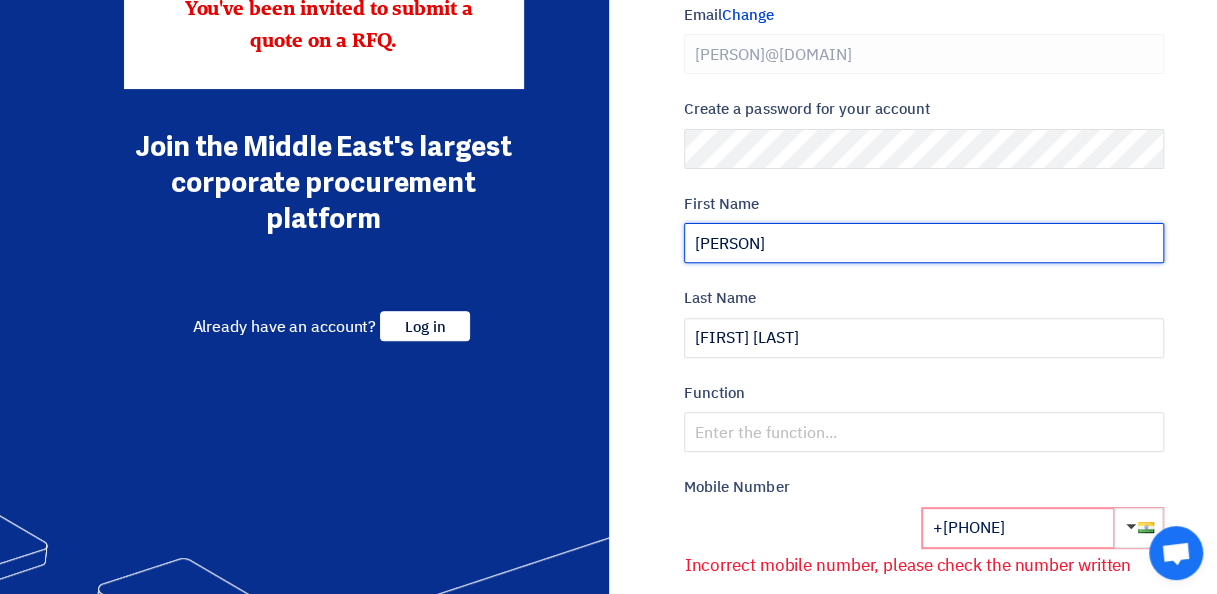 scroll, scrollTop: 305, scrollLeft: 0, axis: vertical 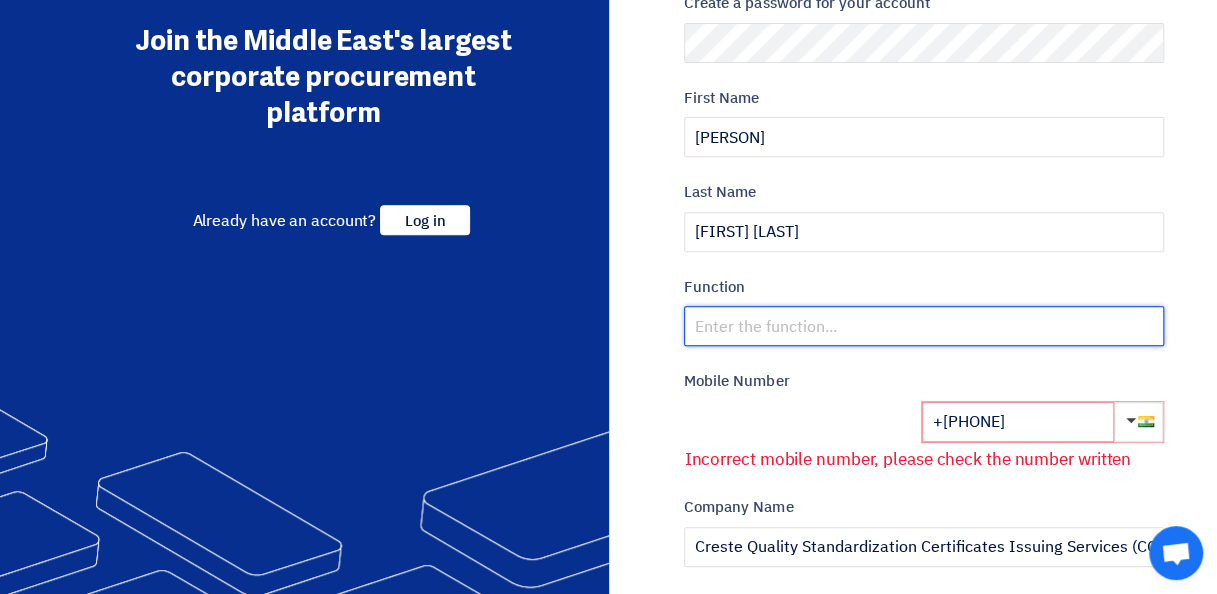 click at bounding box center [924, 326] 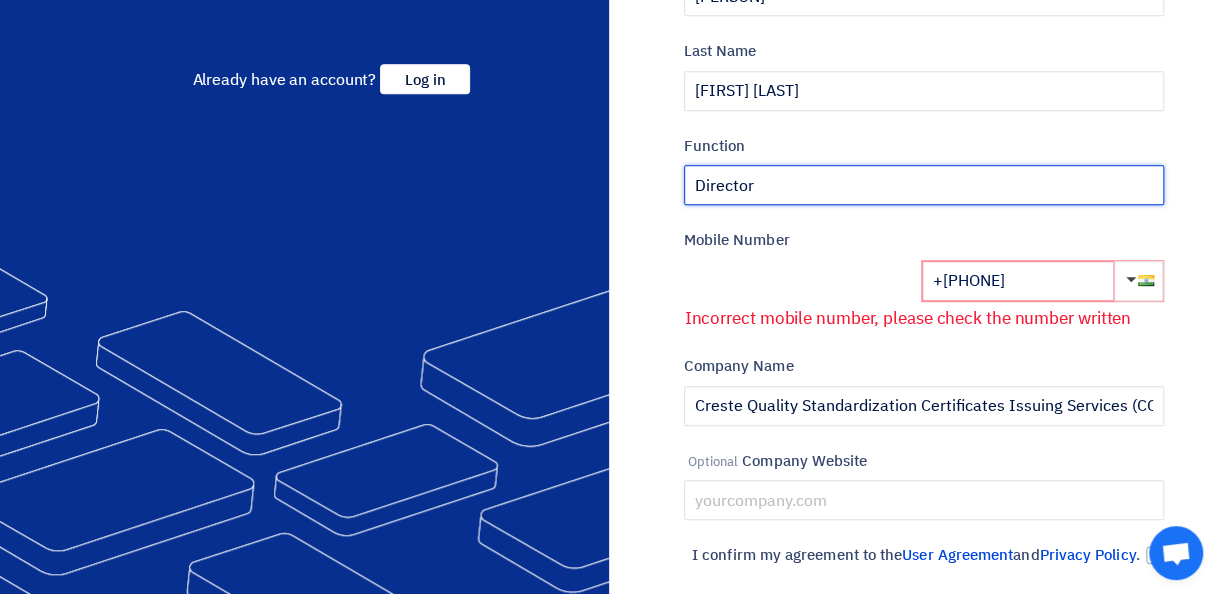 scroll, scrollTop: 453, scrollLeft: 0, axis: vertical 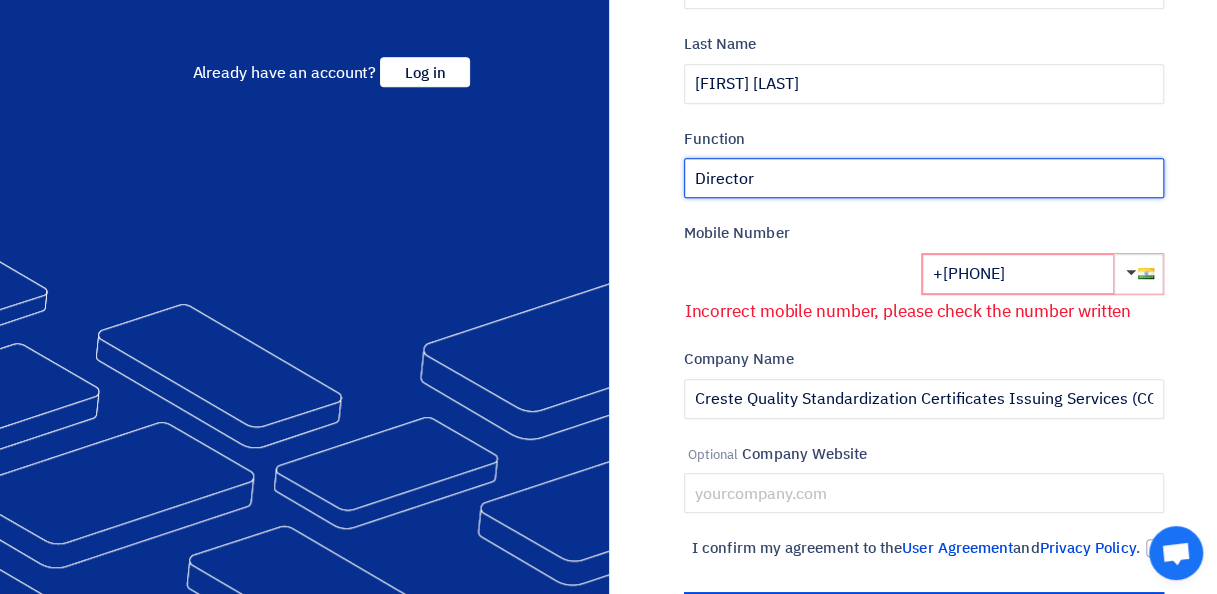 type on "Director" 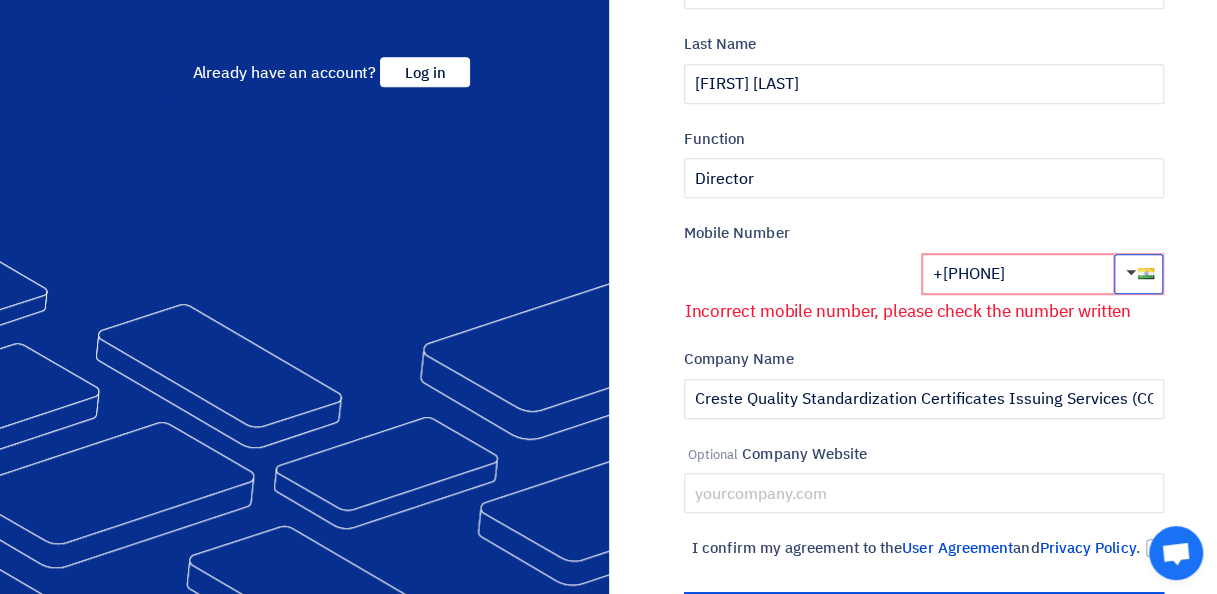 click 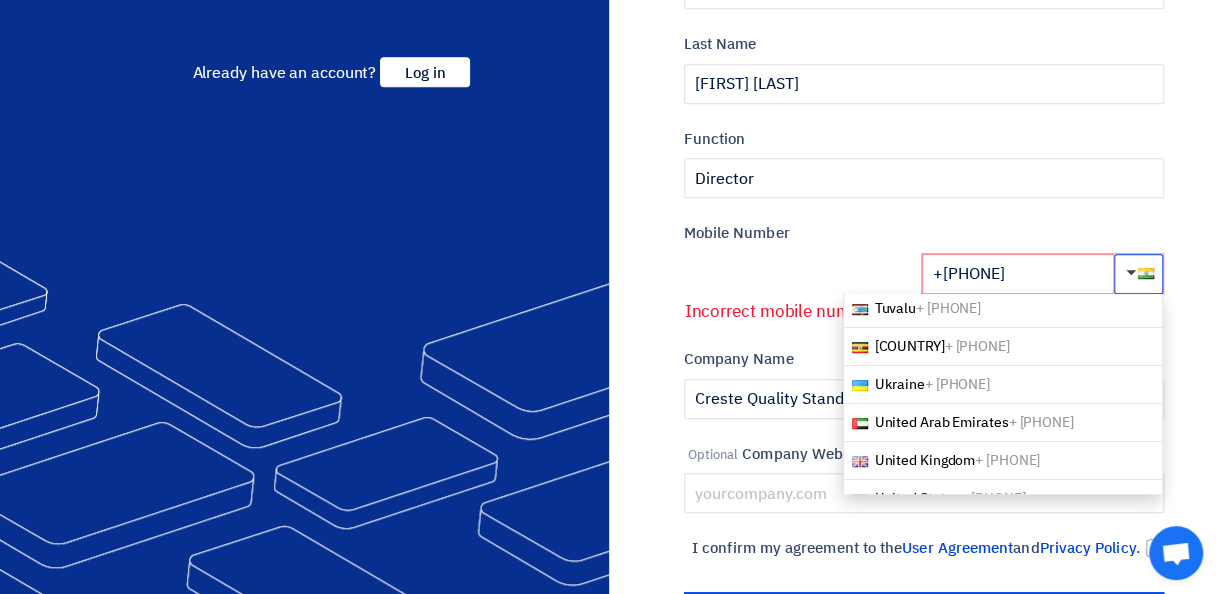 scroll, scrollTop: 7959, scrollLeft: 0, axis: vertical 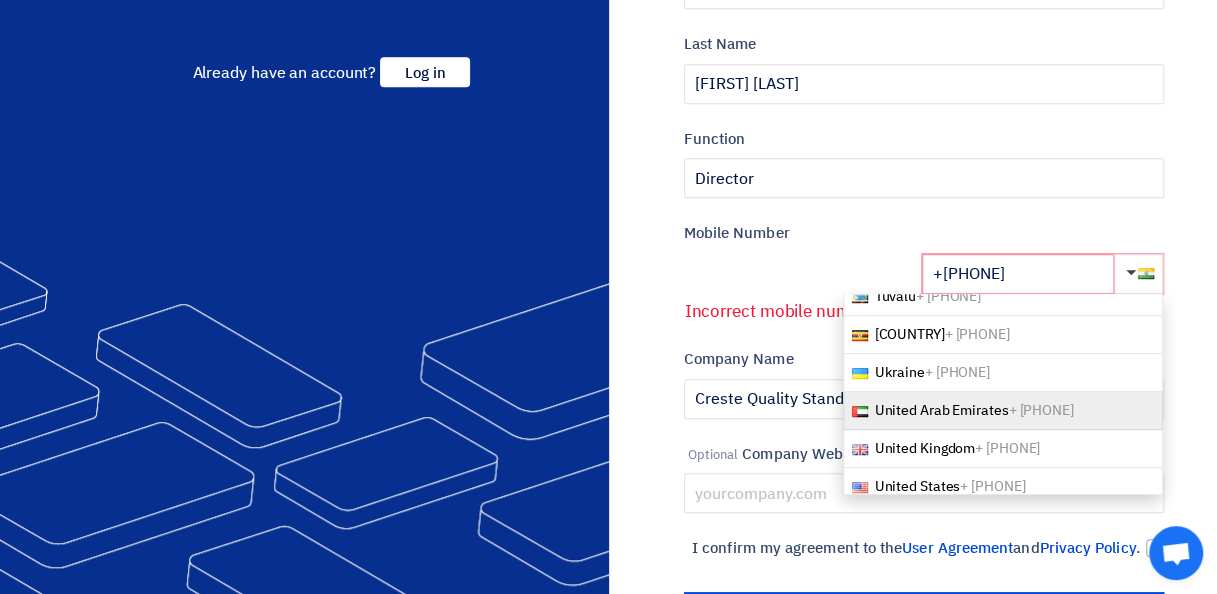 click on "[COUNTRY] [PHONE]" 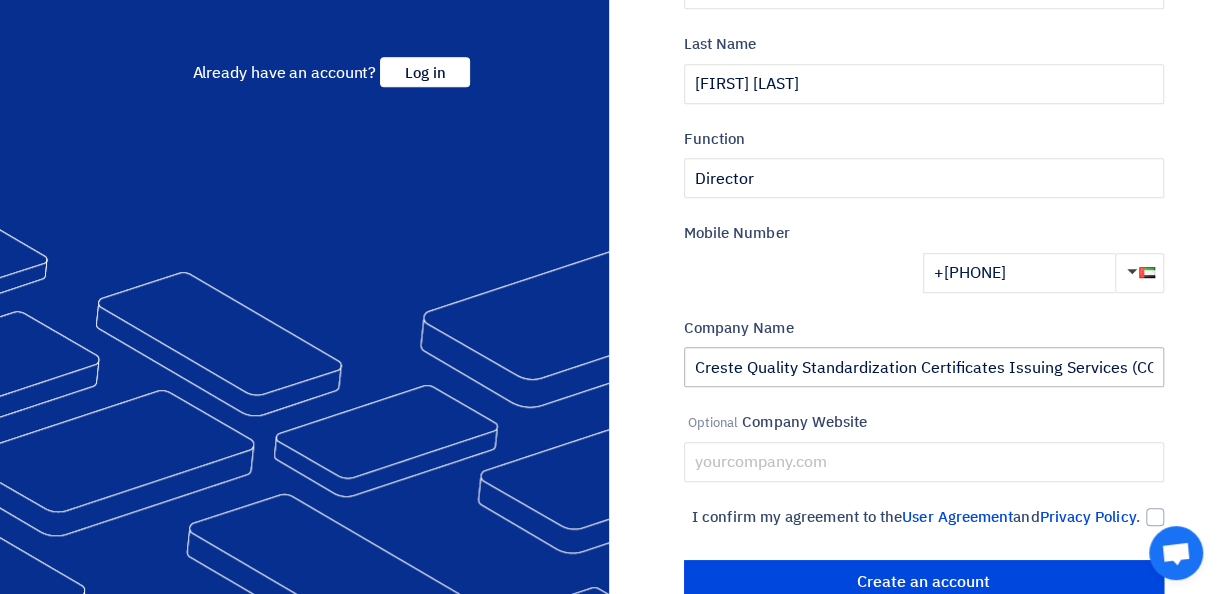 scroll, scrollTop: 524, scrollLeft: 0, axis: vertical 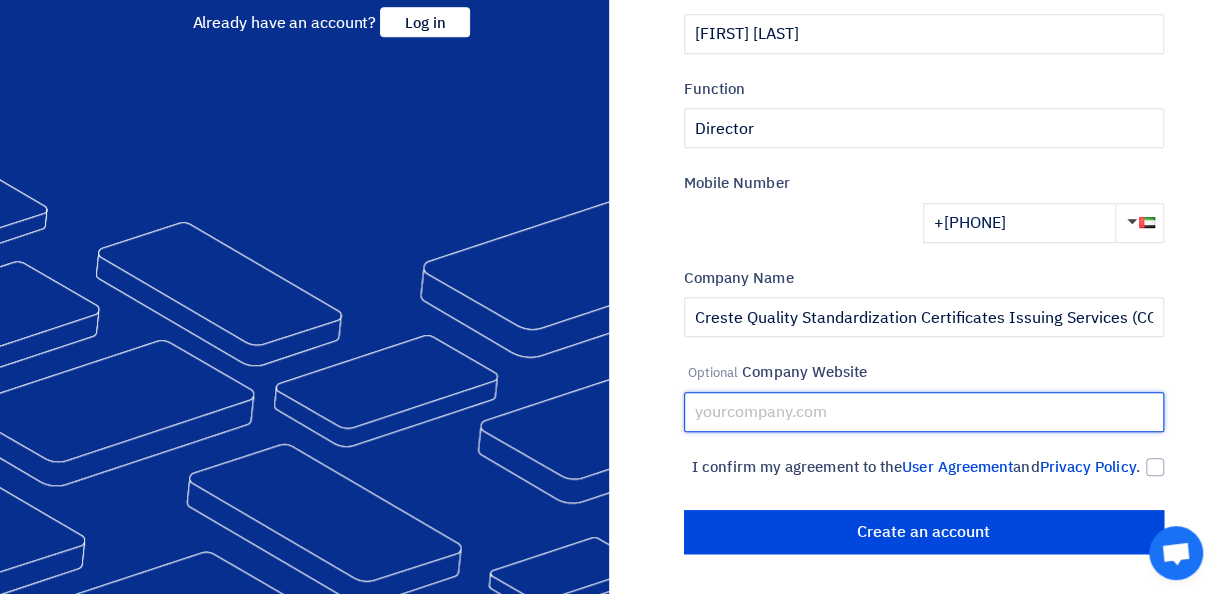click at bounding box center [924, 412] 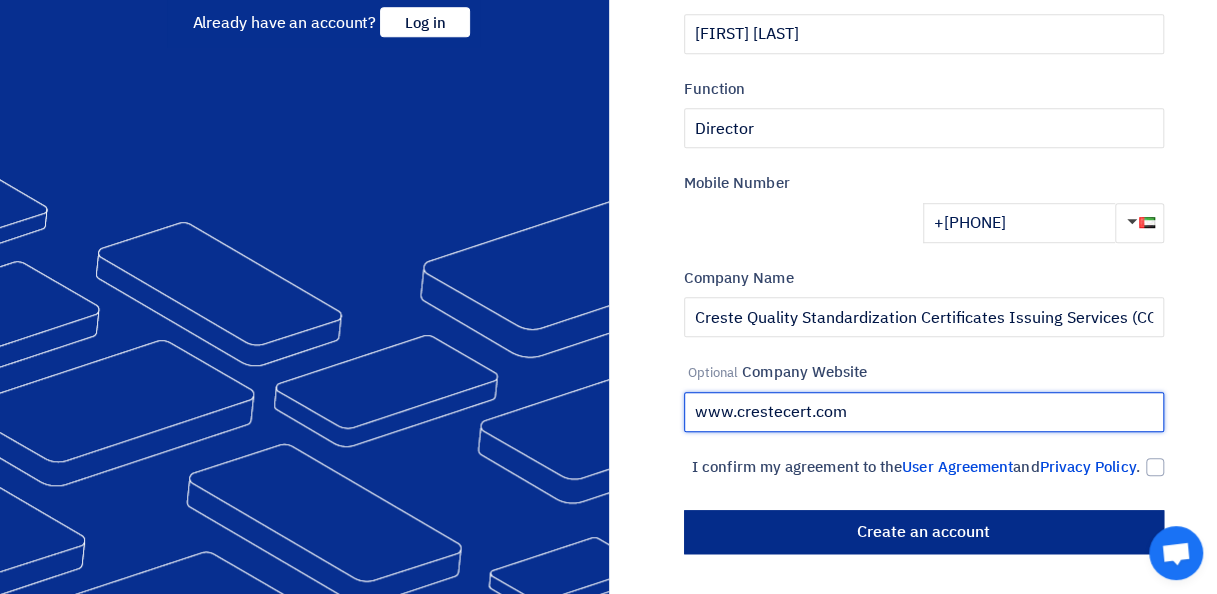 type on "www.crestecert.com" 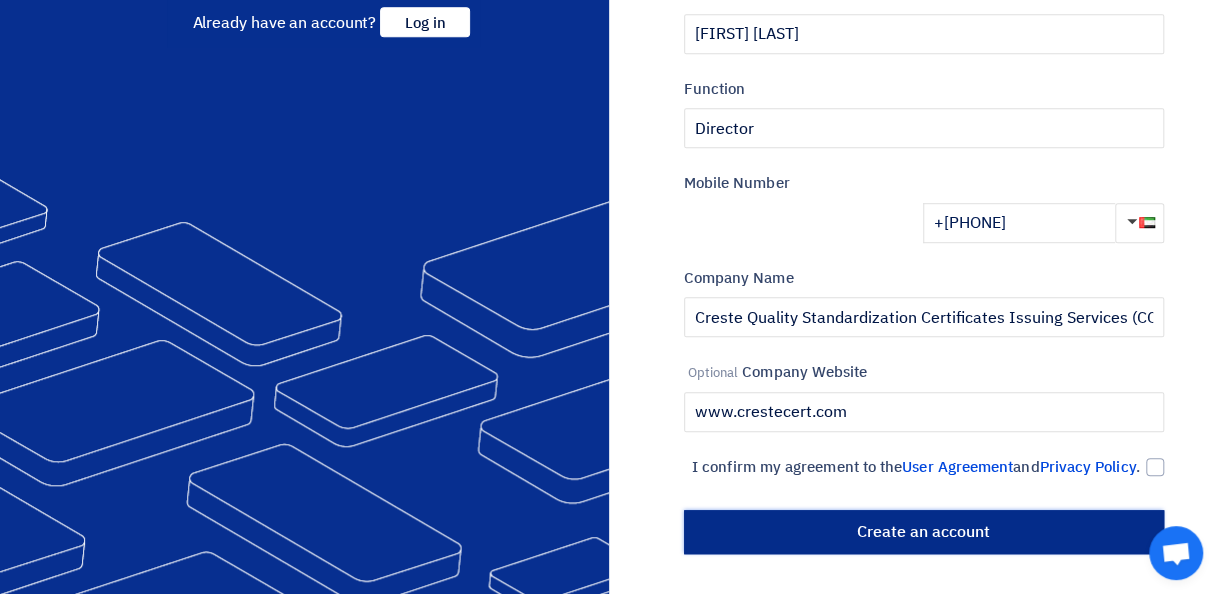 click on "أنشئ حساب" 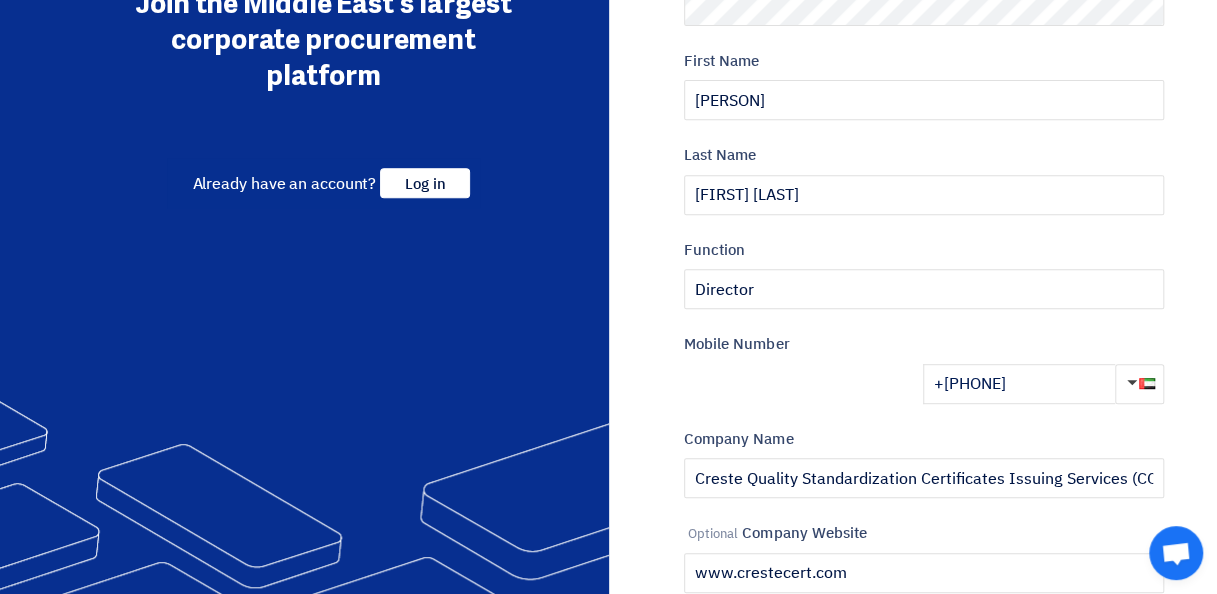 scroll, scrollTop: 586, scrollLeft: 0, axis: vertical 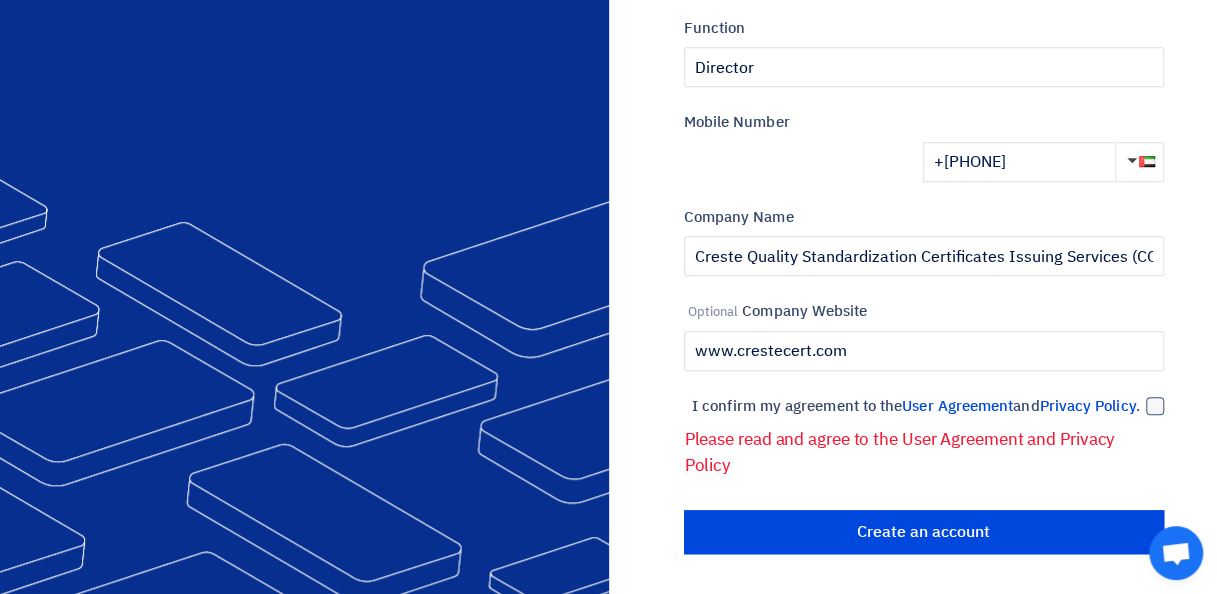 click 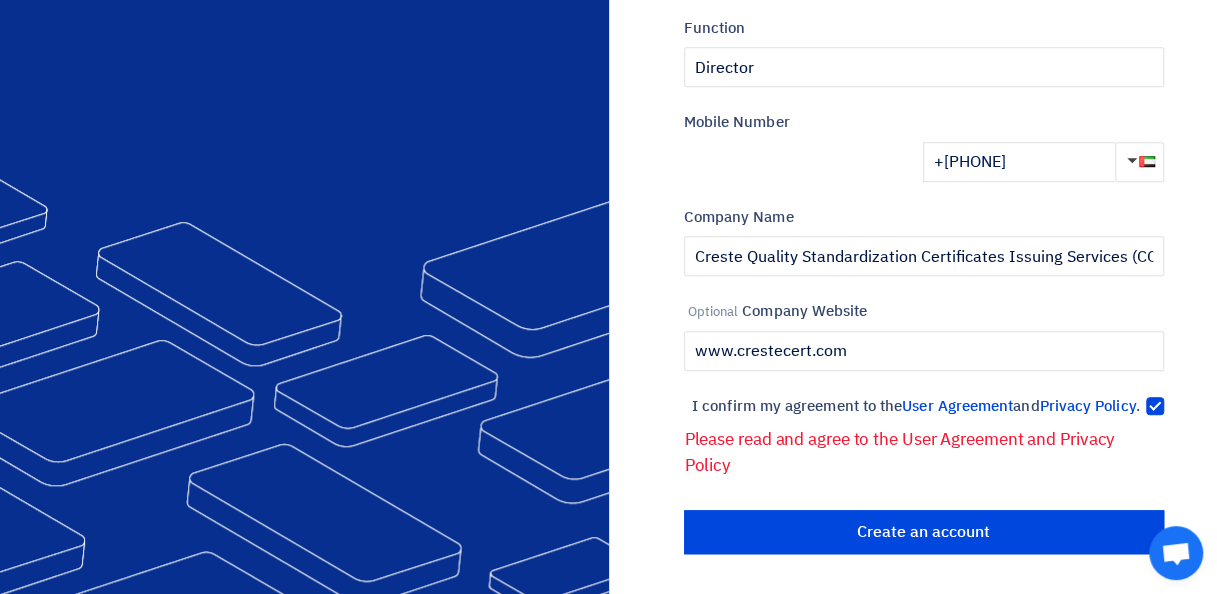 scroll, scrollTop: 524, scrollLeft: 0, axis: vertical 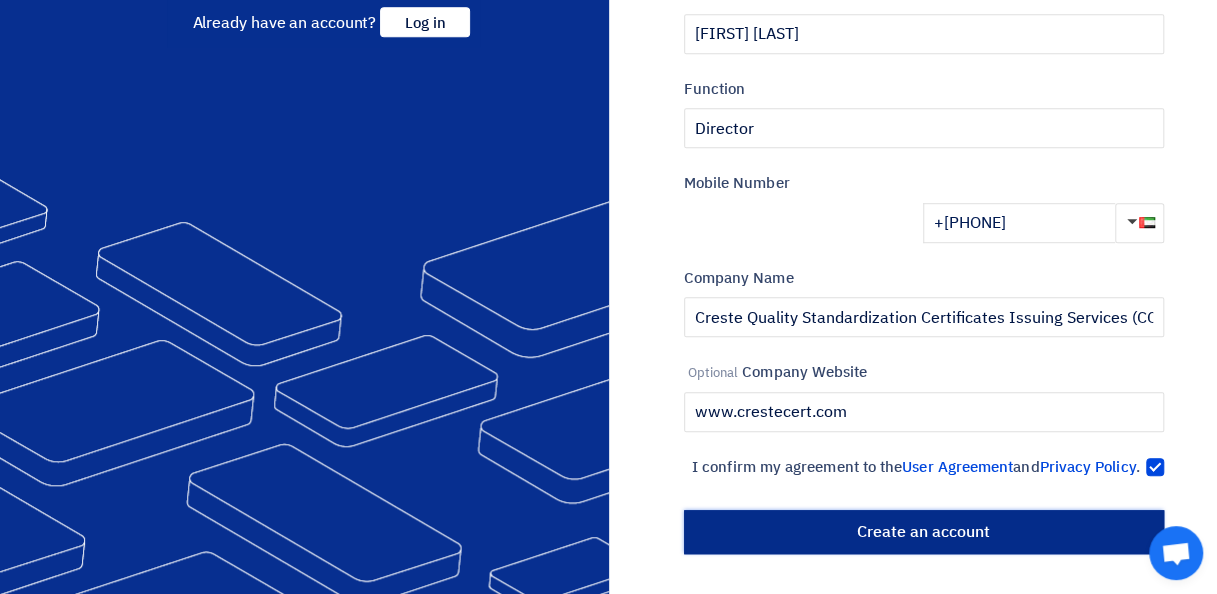 click on "أنشئ حساب" 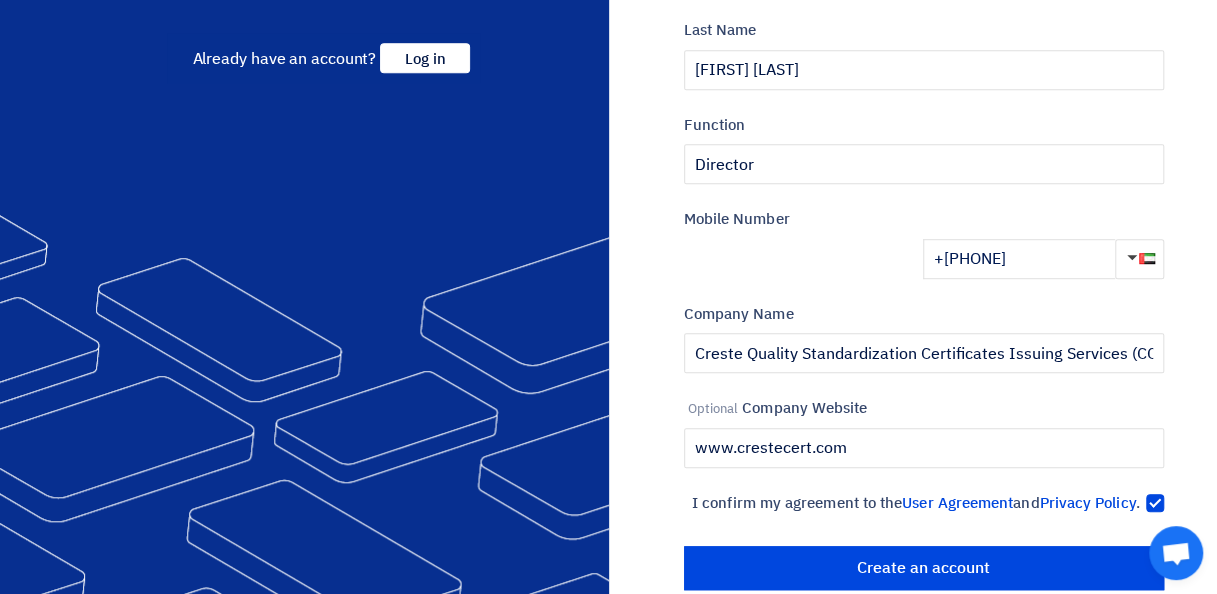 scroll, scrollTop: 524, scrollLeft: 0, axis: vertical 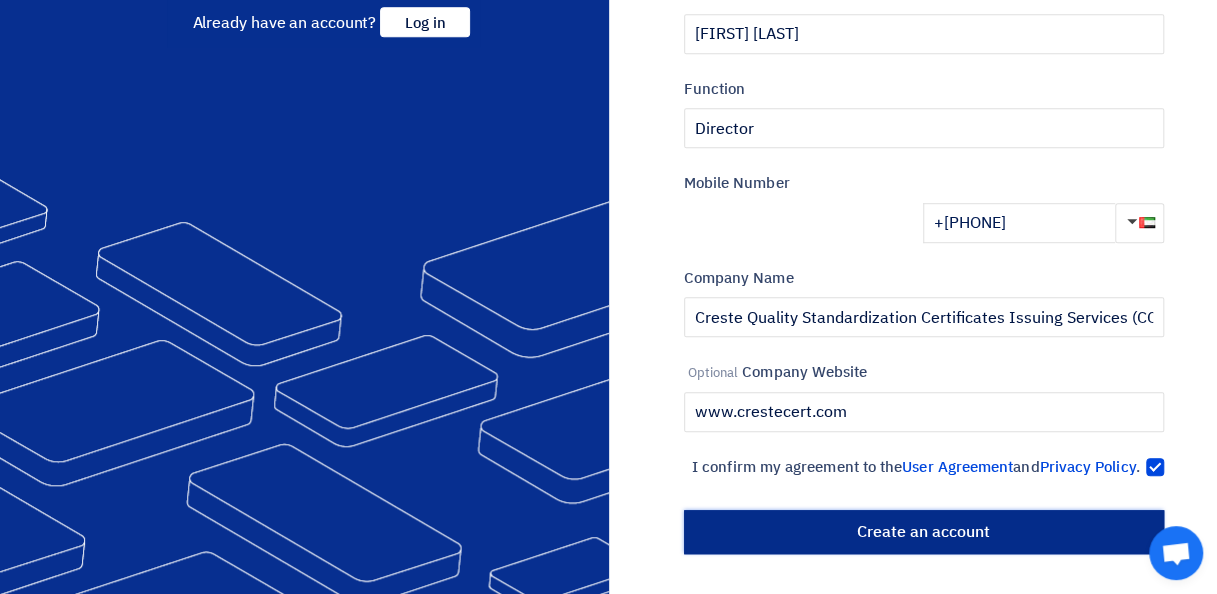 click on "أنشئ حساب" 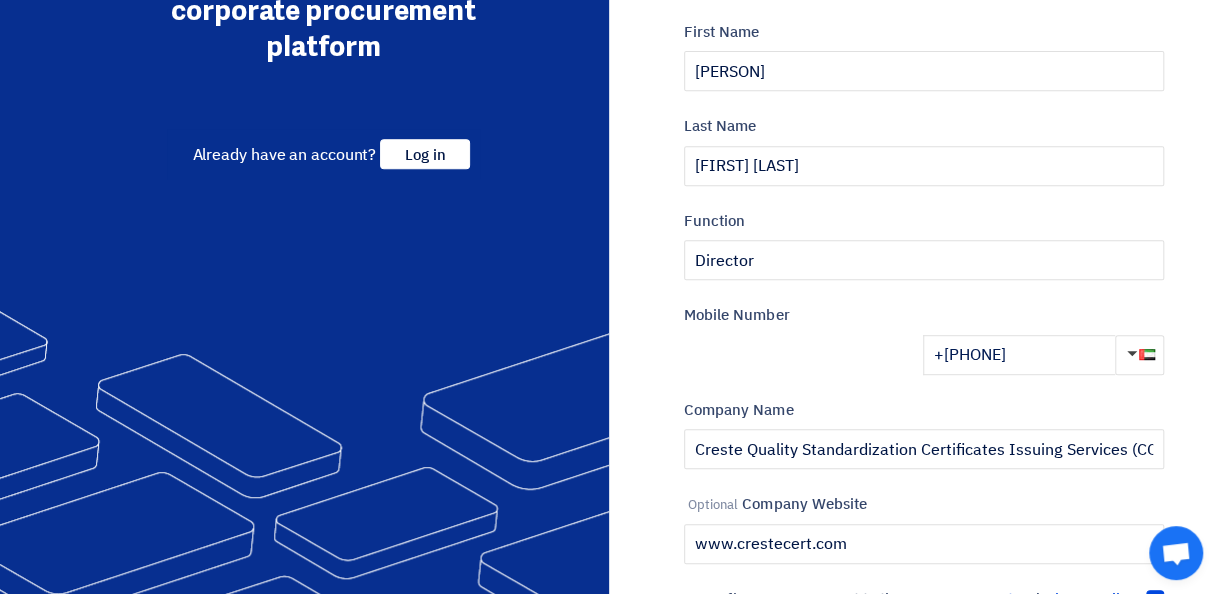 scroll, scrollTop: 524, scrollLeft: 0, axis: vertical 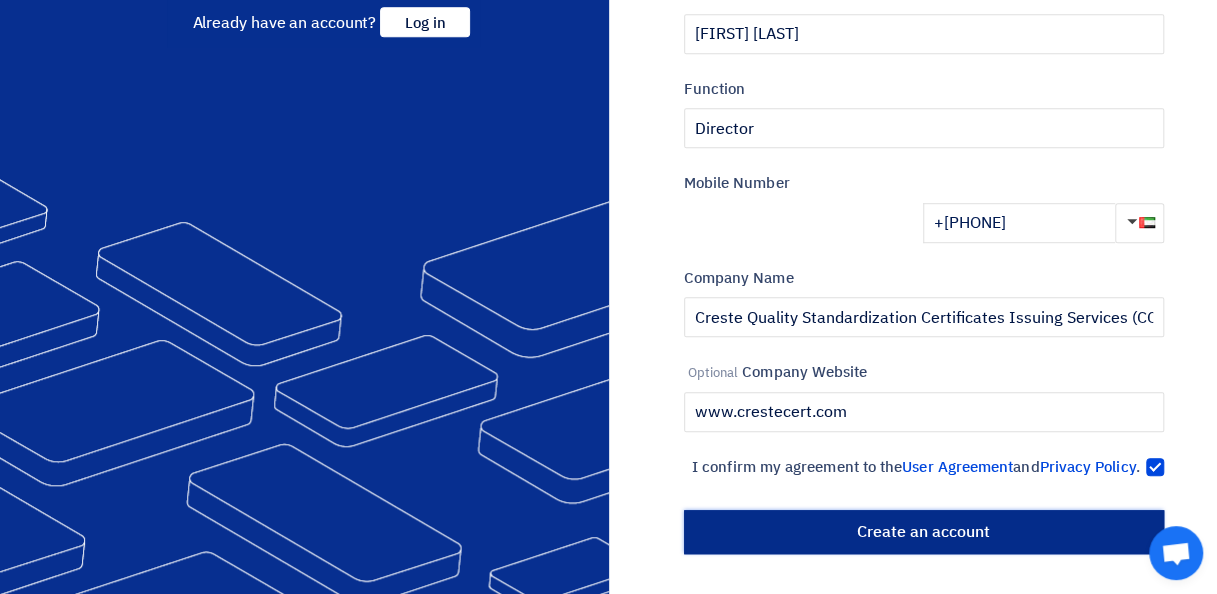 click on "أنشئ حساب" 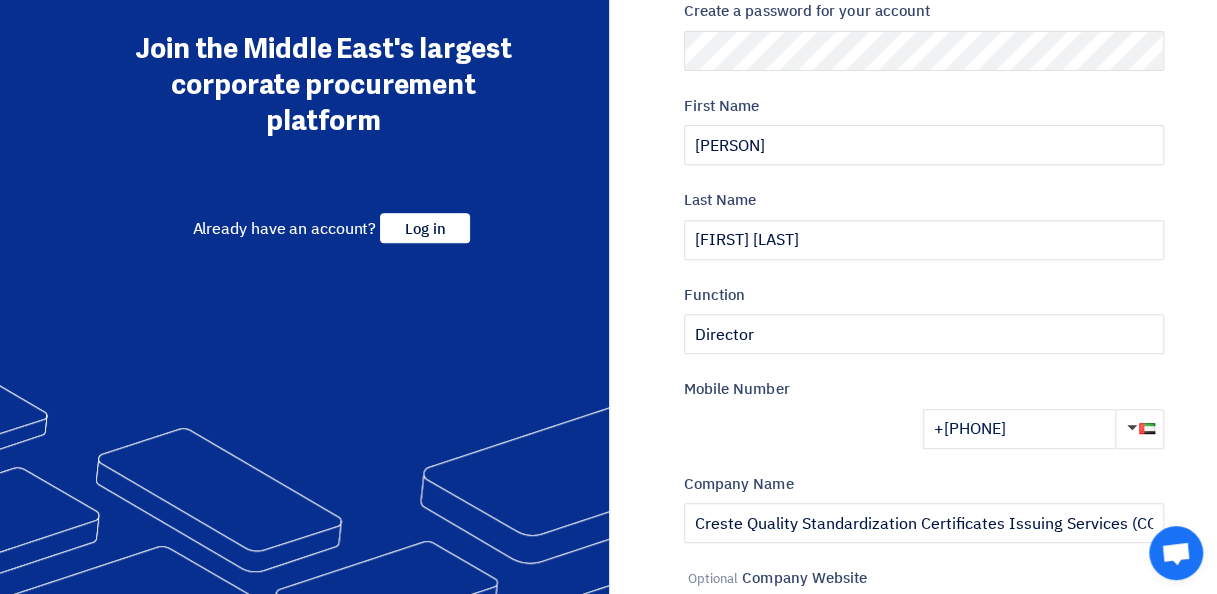 scroll, scrollTop: 298, scrollLeft: 0, axis: vertical 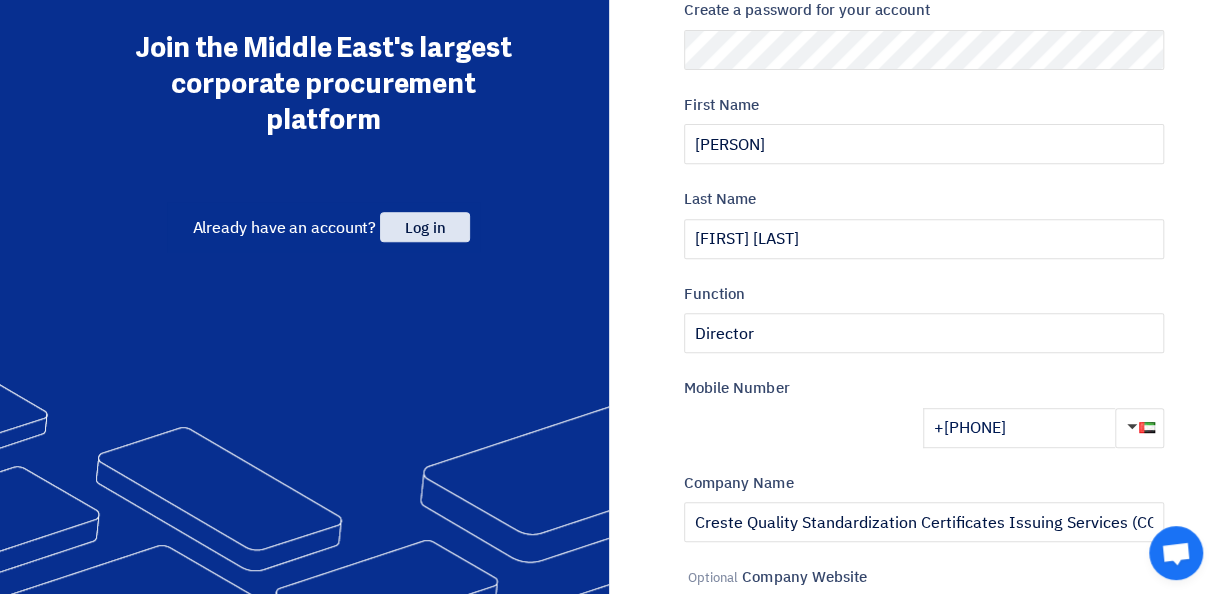 click on "Log in" 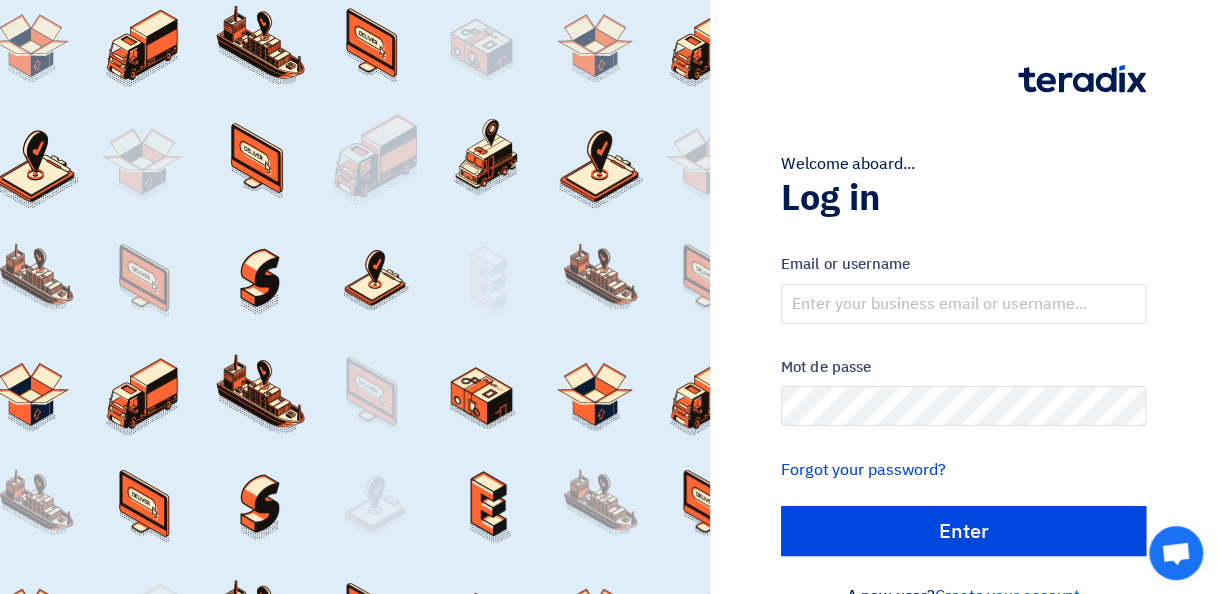 scroll, scrollTop: 46, scrollLeft: 0, axis: vertical 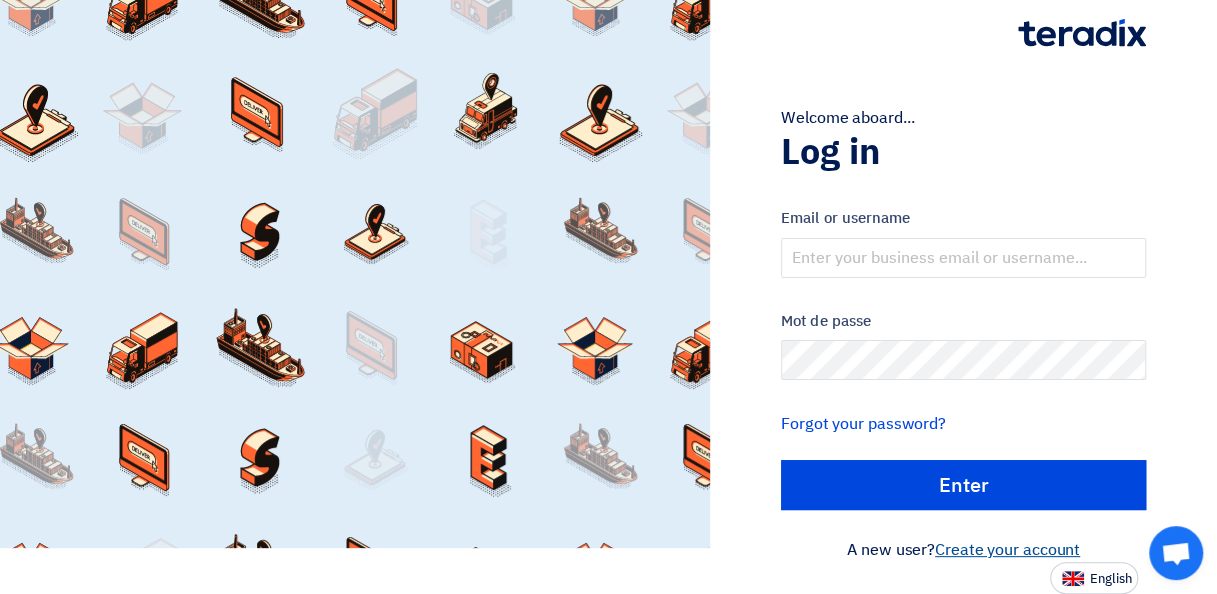 click on "Create your account" 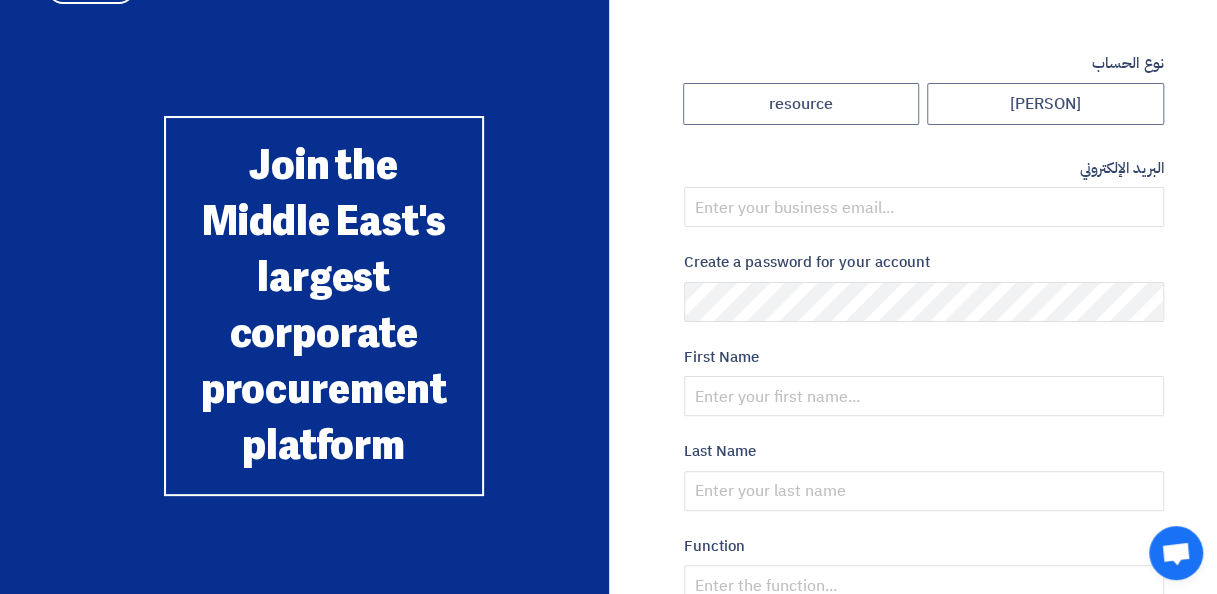 scroll, scrollTop: 0, scrollLeft: 0, axis: both 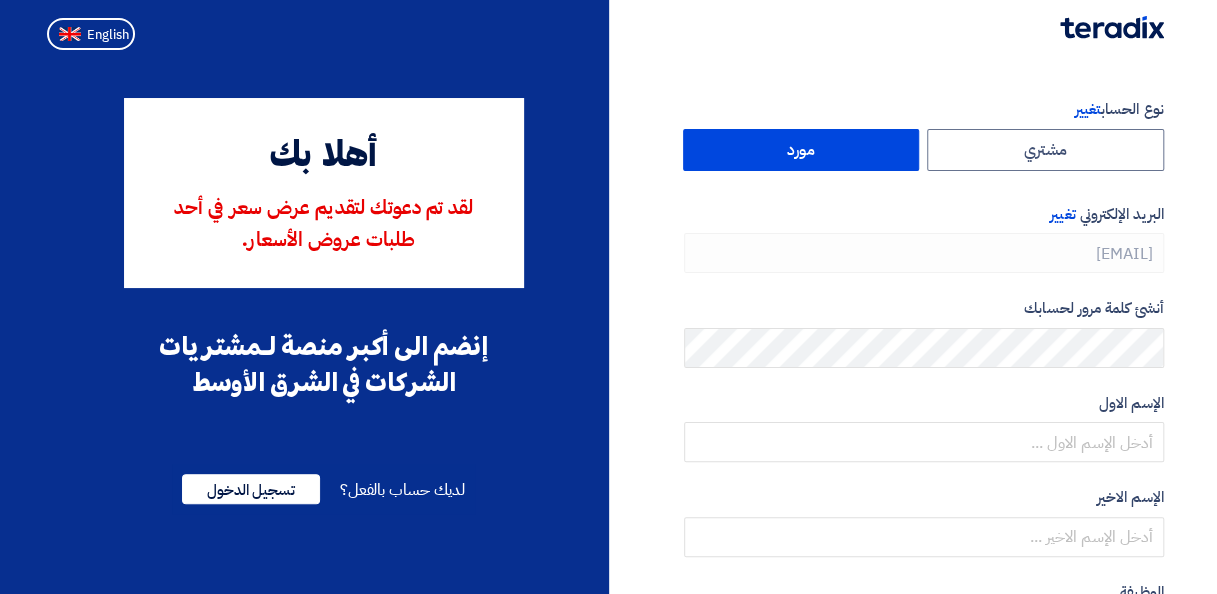 type on "[PHONE]" 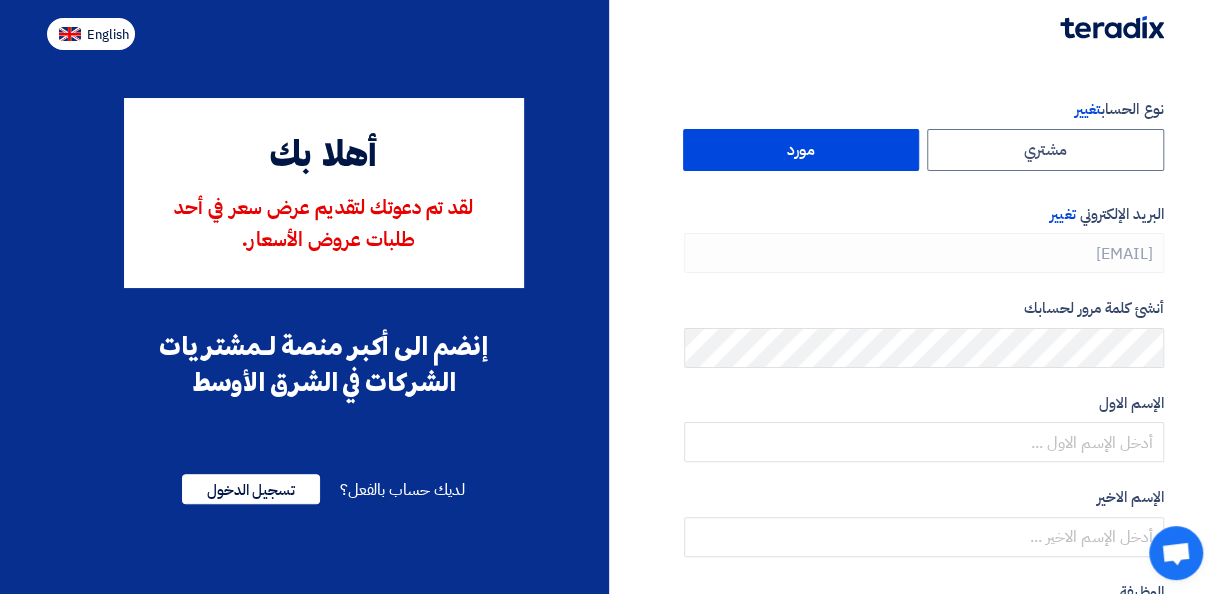 click on "English" 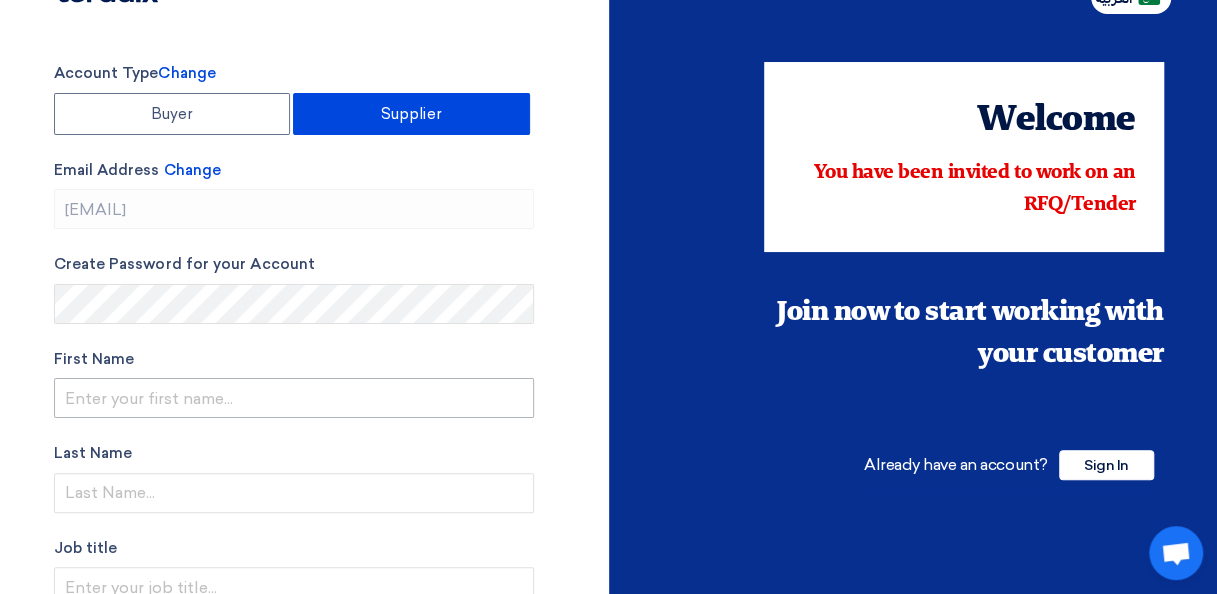 scroll, scrollTop: 0, scrollLeft: 0, axis: both 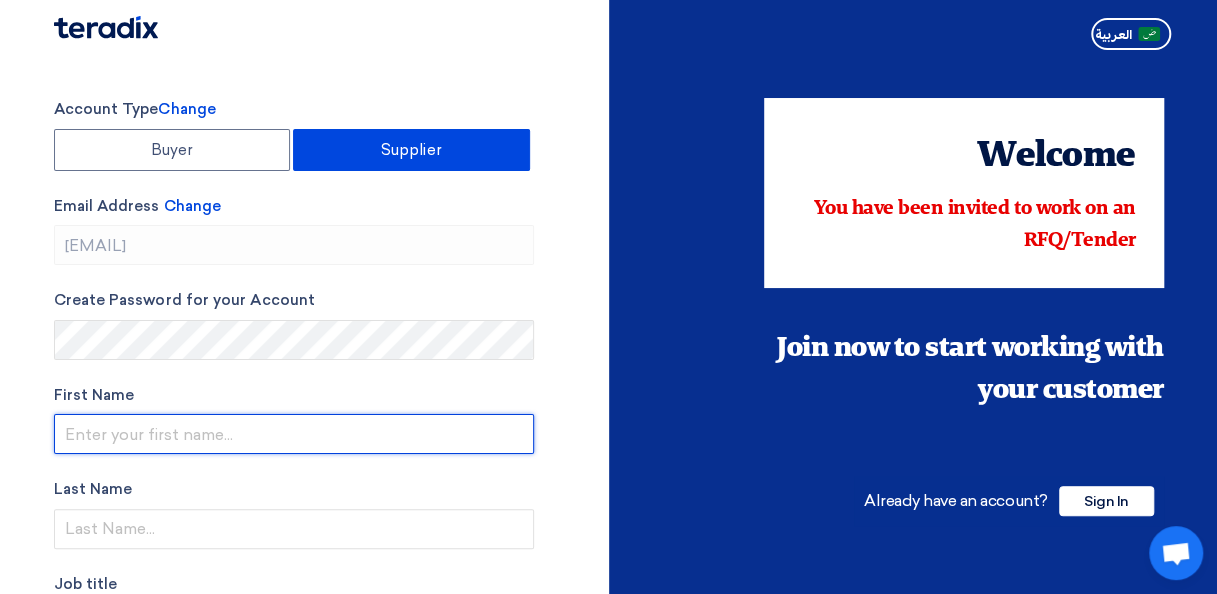 click at bounding box center [294, 434] 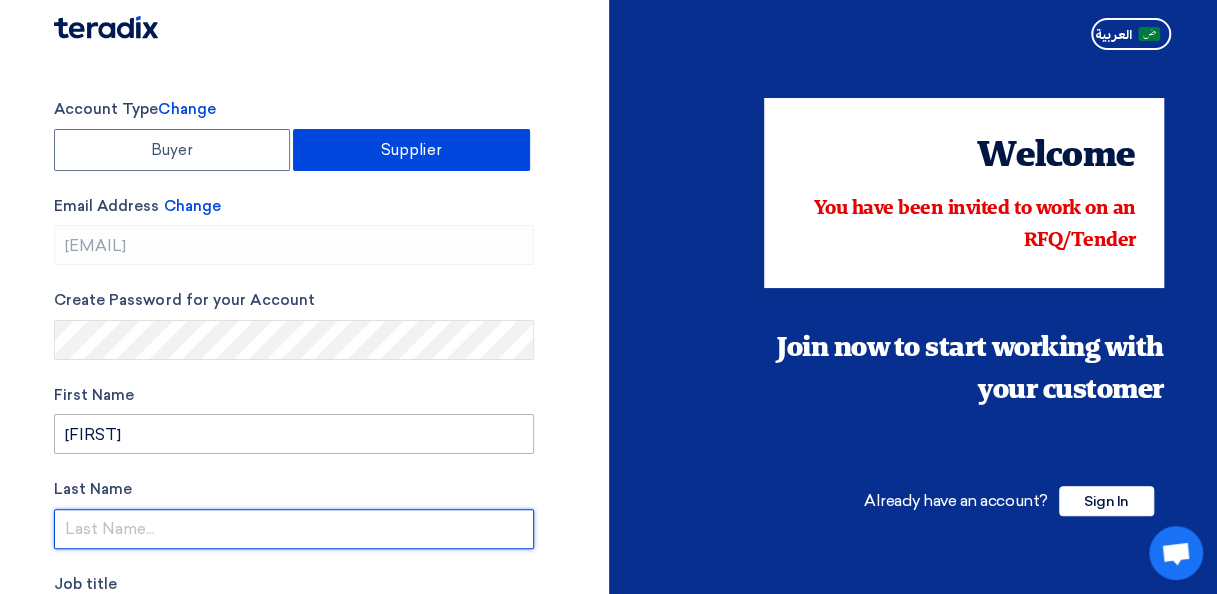 type on "[FIRST] [LAST]" 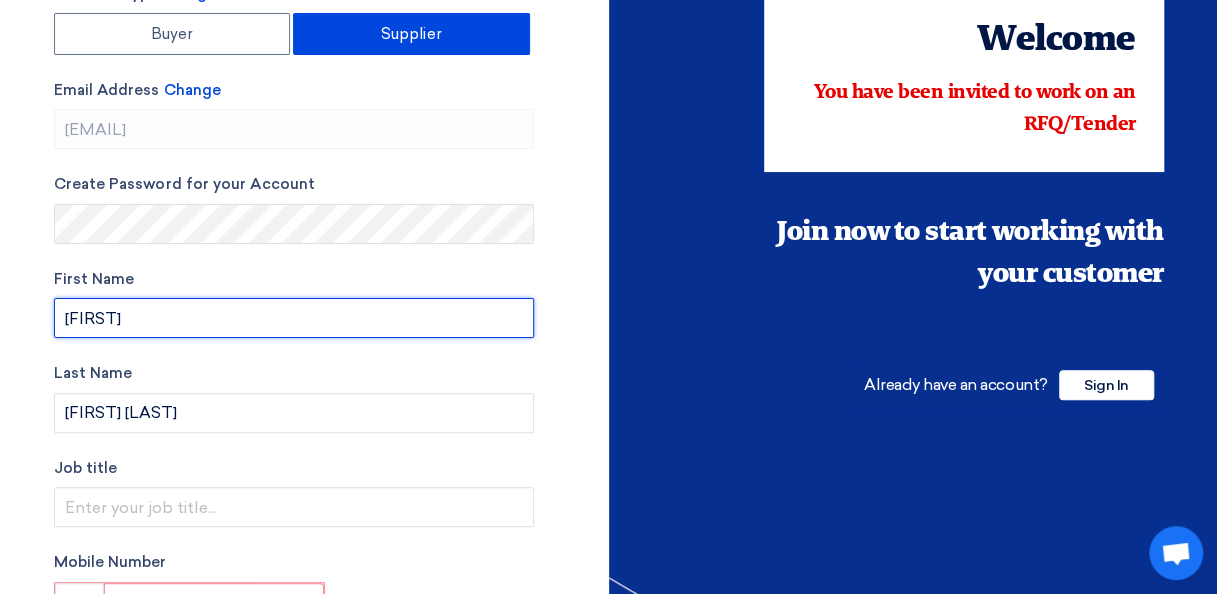 scroll, scrollTop: 113, scrollLeft: 0, axis: vertical 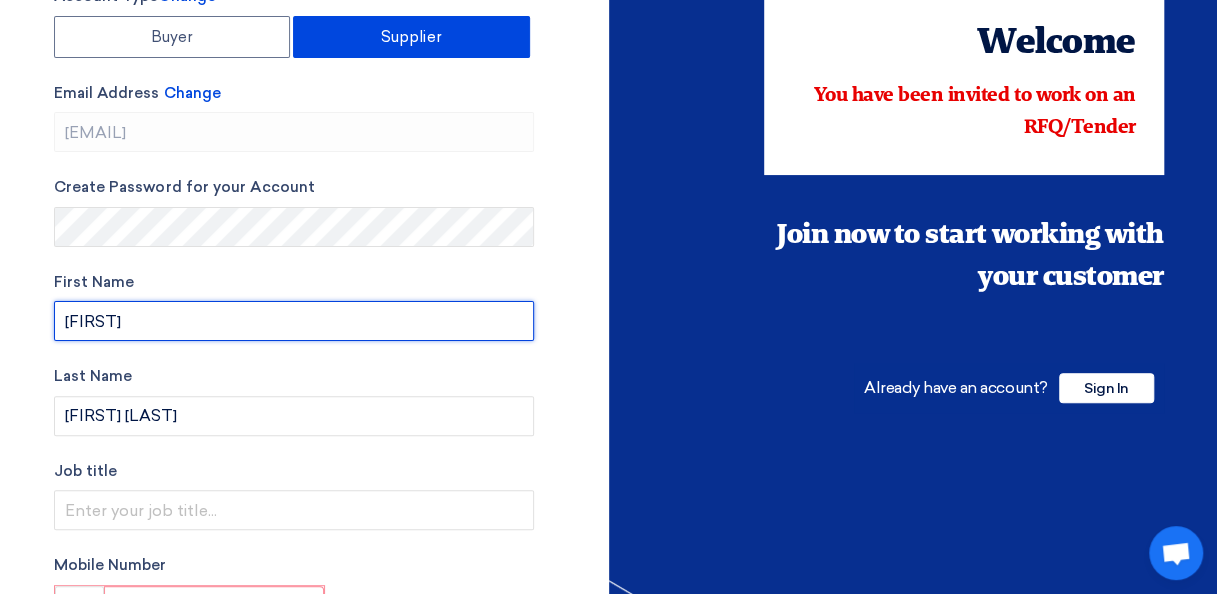 drag, startPoint x: 162, startPoint y: 324, endPoint x: -4, endPoint y: 332, distance: 166.19266 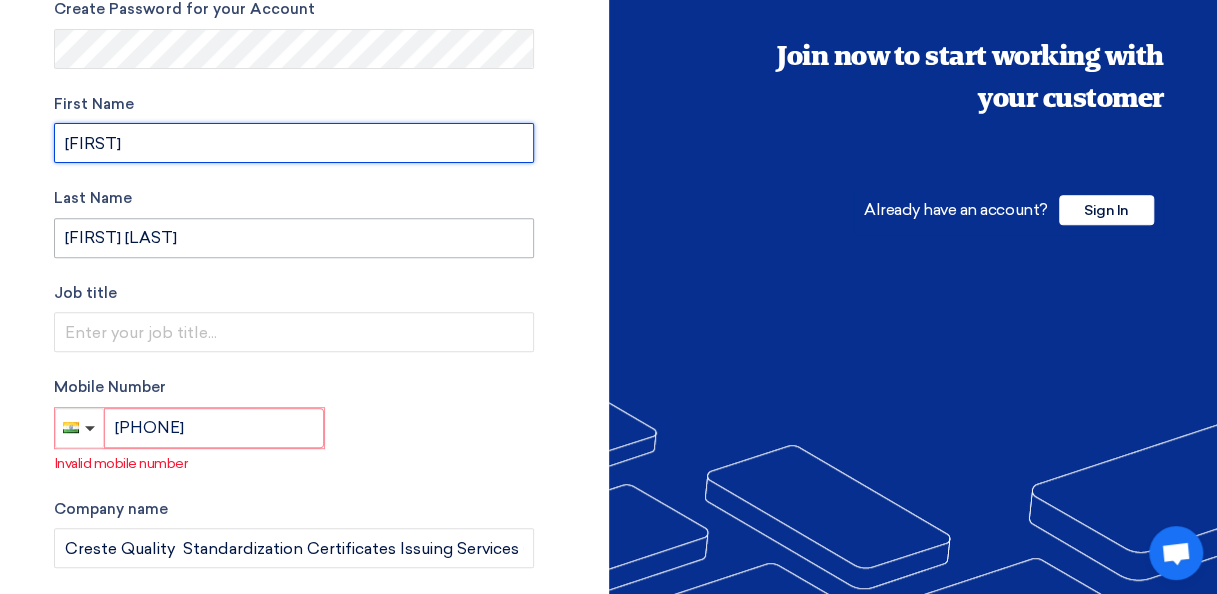 scroll, scrollTop: 293, scrollLeft: 0, axis: vertical 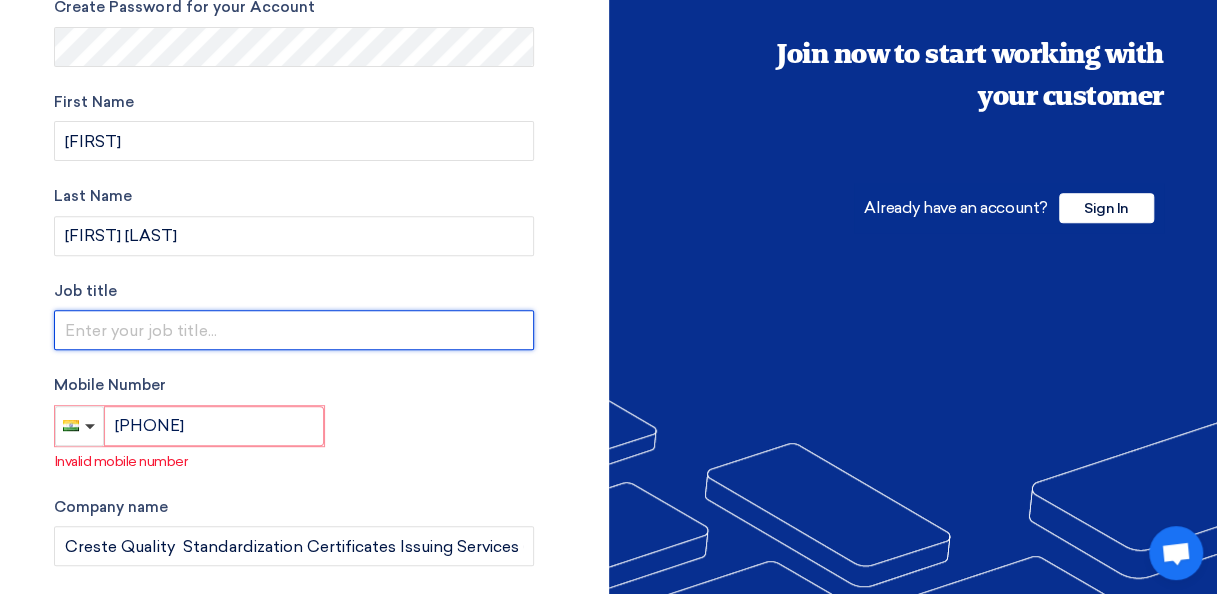 click at bounding box center (294, 330) 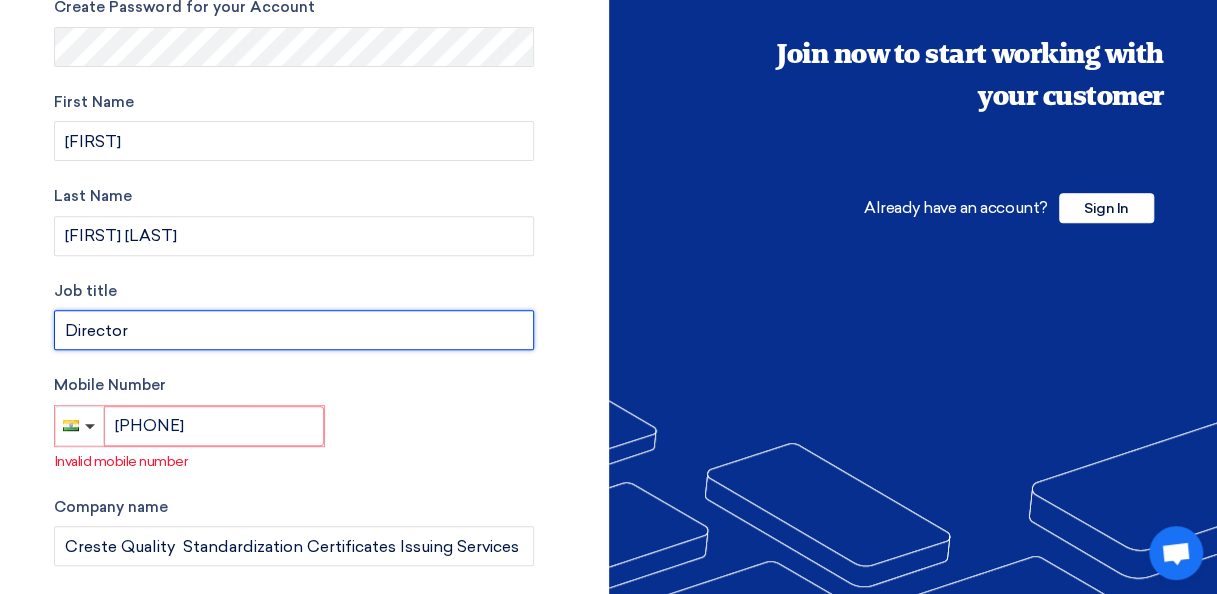 type on "Director" 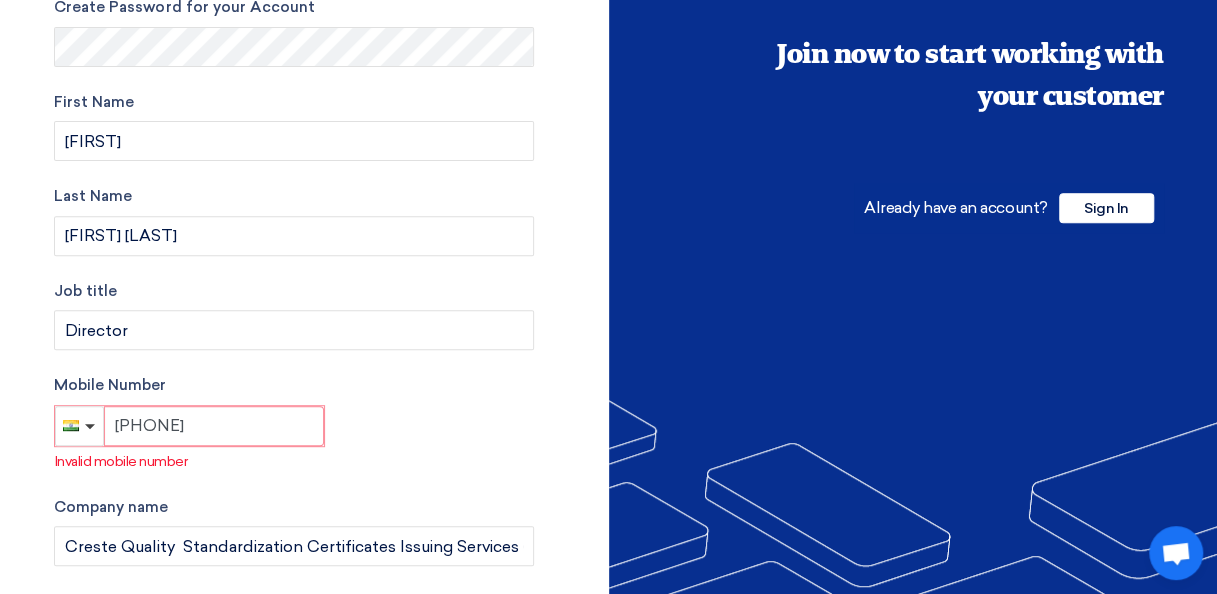 click on "[PHONE]" 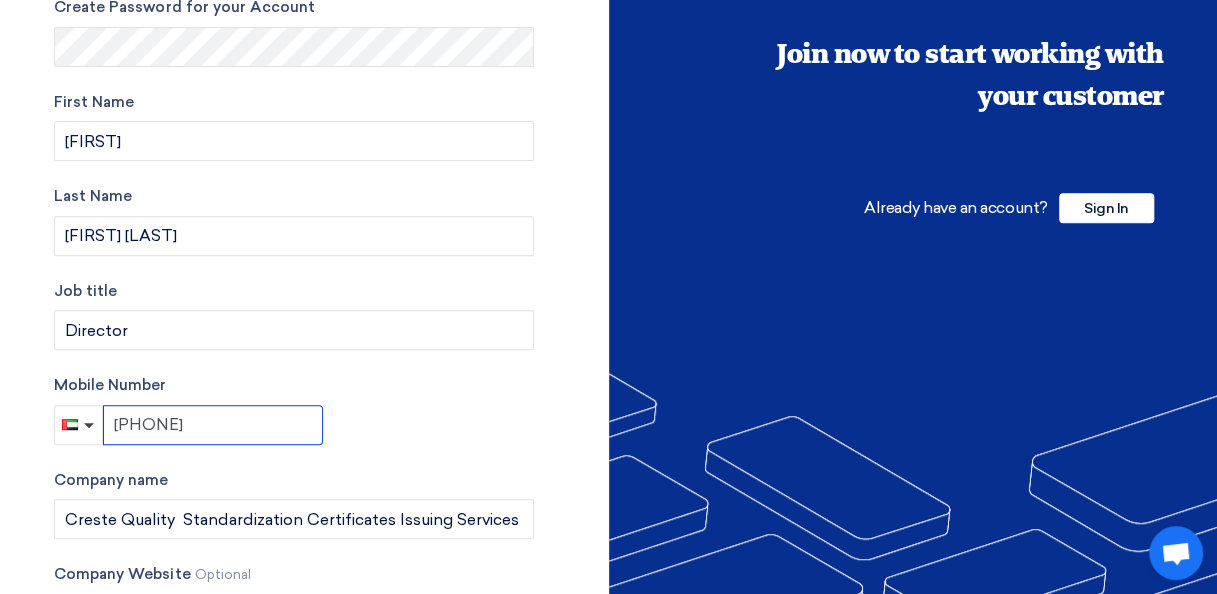 type on "[PHONE]" 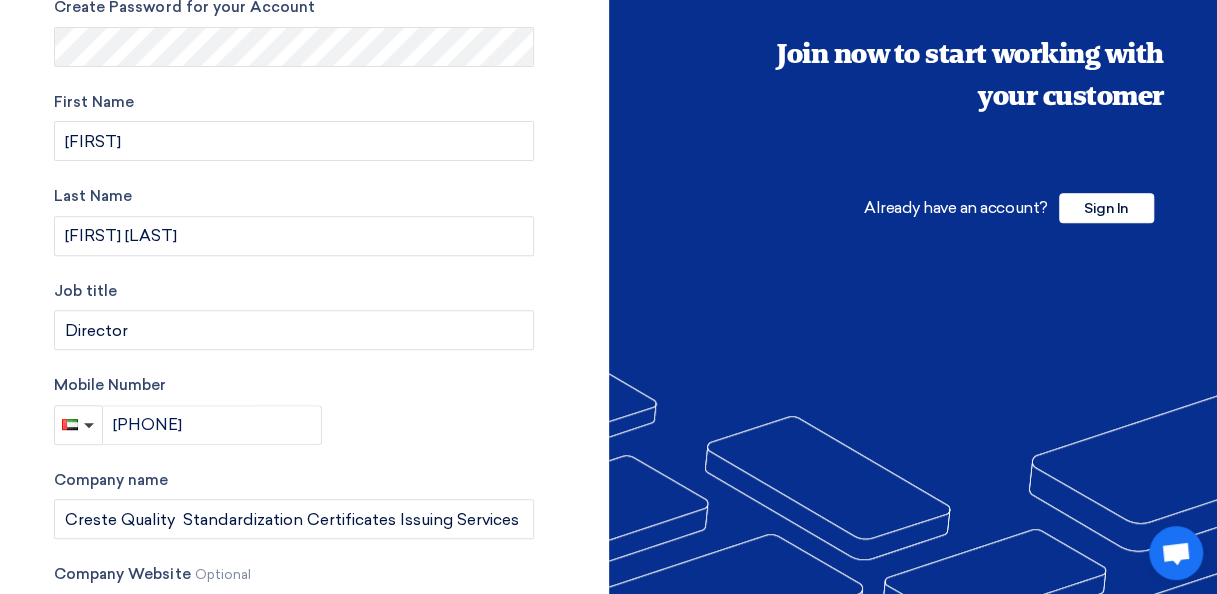 click on "[FIRST] [LAST]" 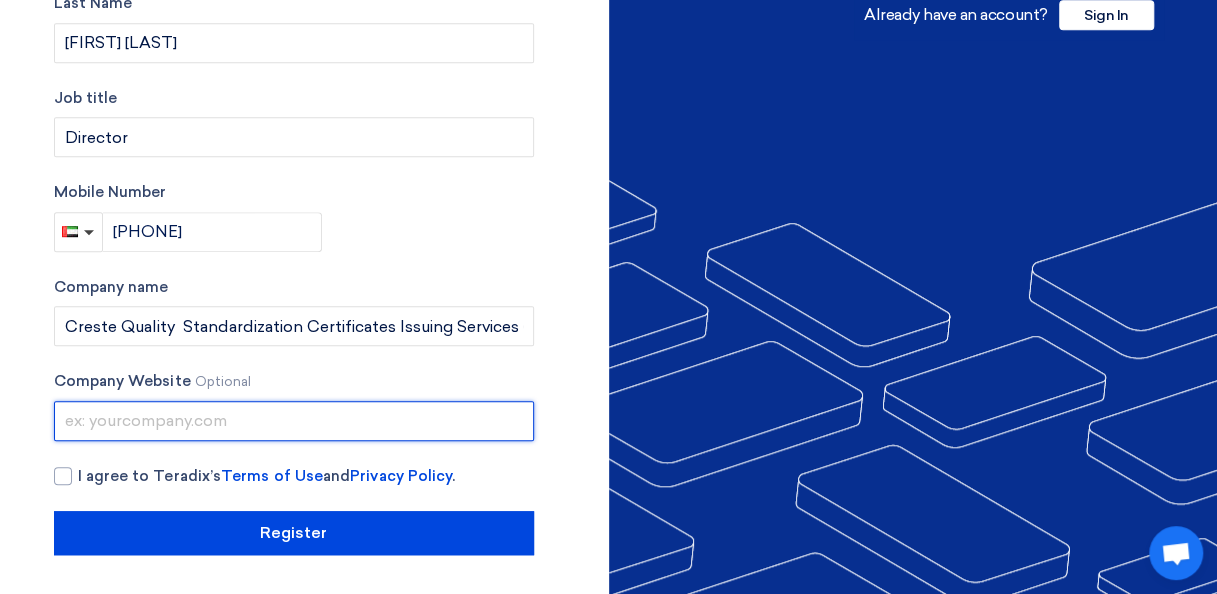 click at bounding box center [294, 421] 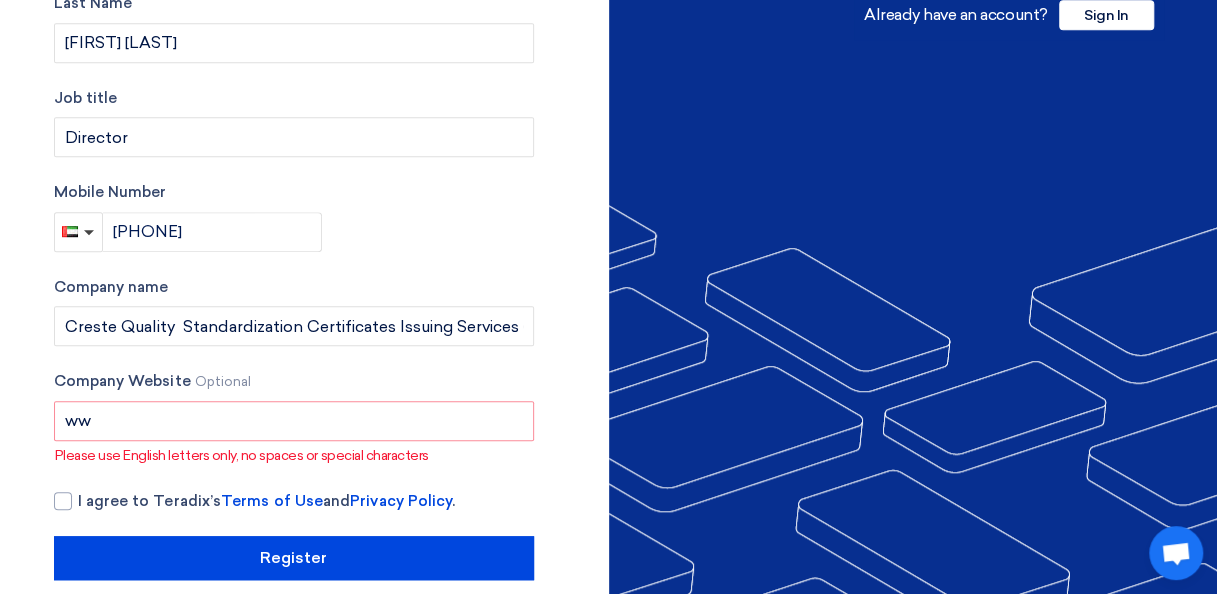 click on "[FIRST] [LAST]" 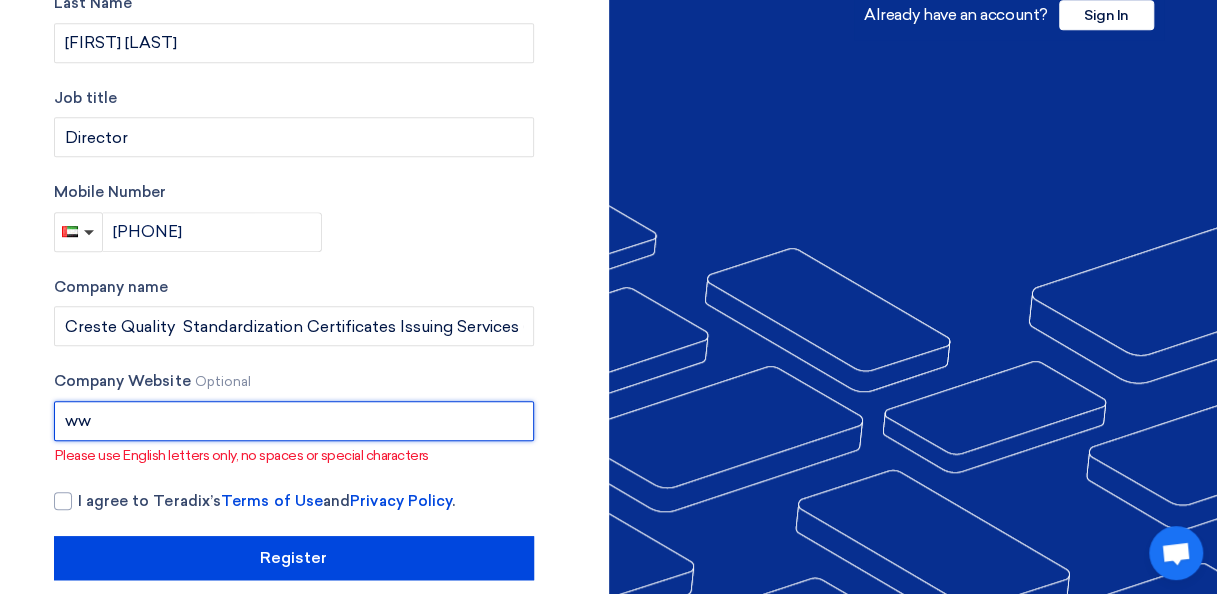 click on "ww" at bounding box center (294, 421) 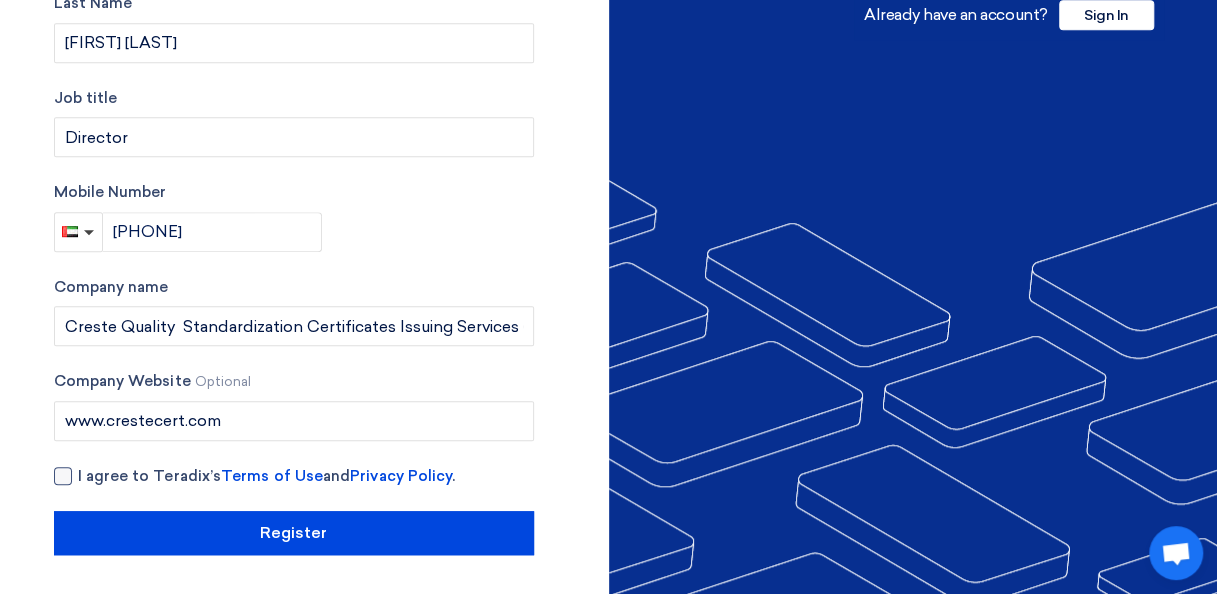 click 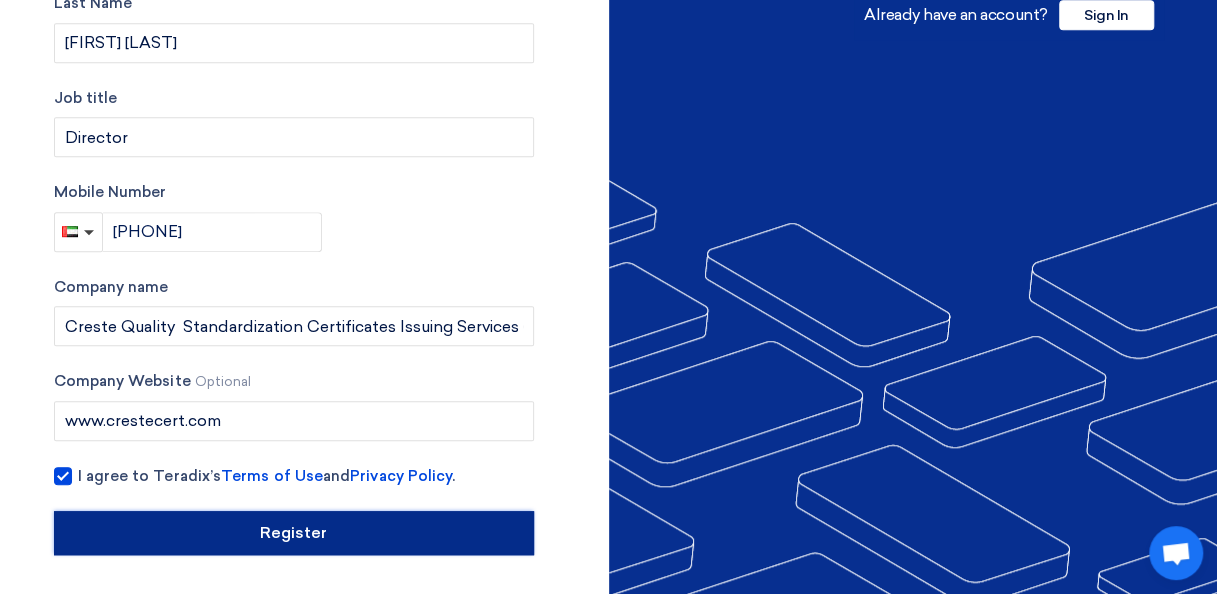 click on "Register" 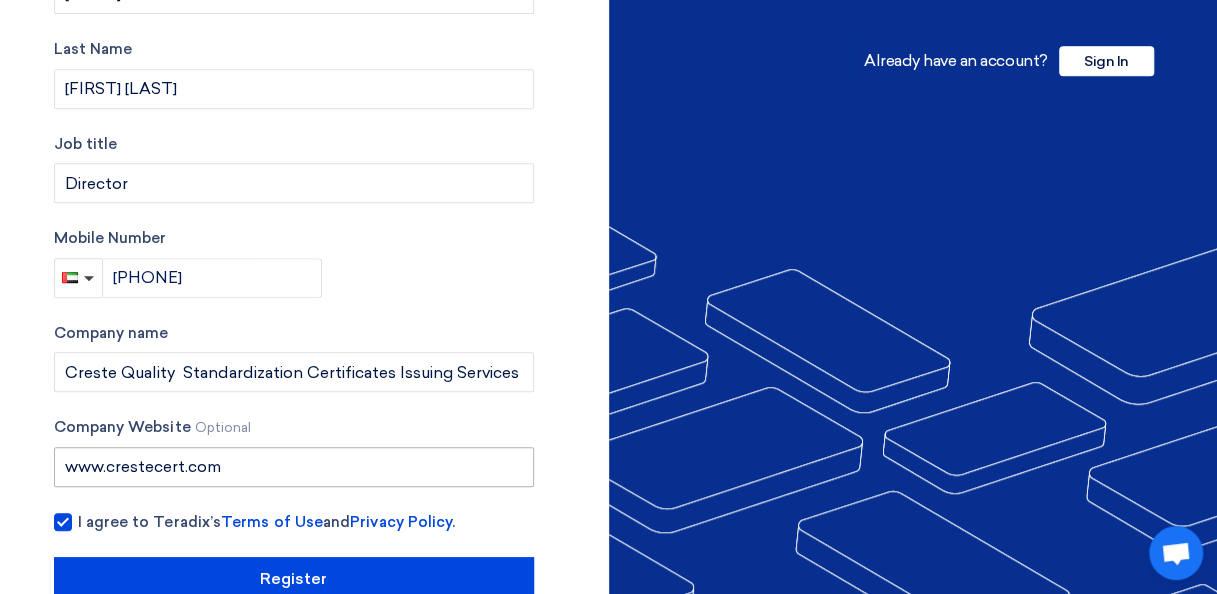 scroll, scrollTop: 486, scrollLeft: 0, axis: vertical 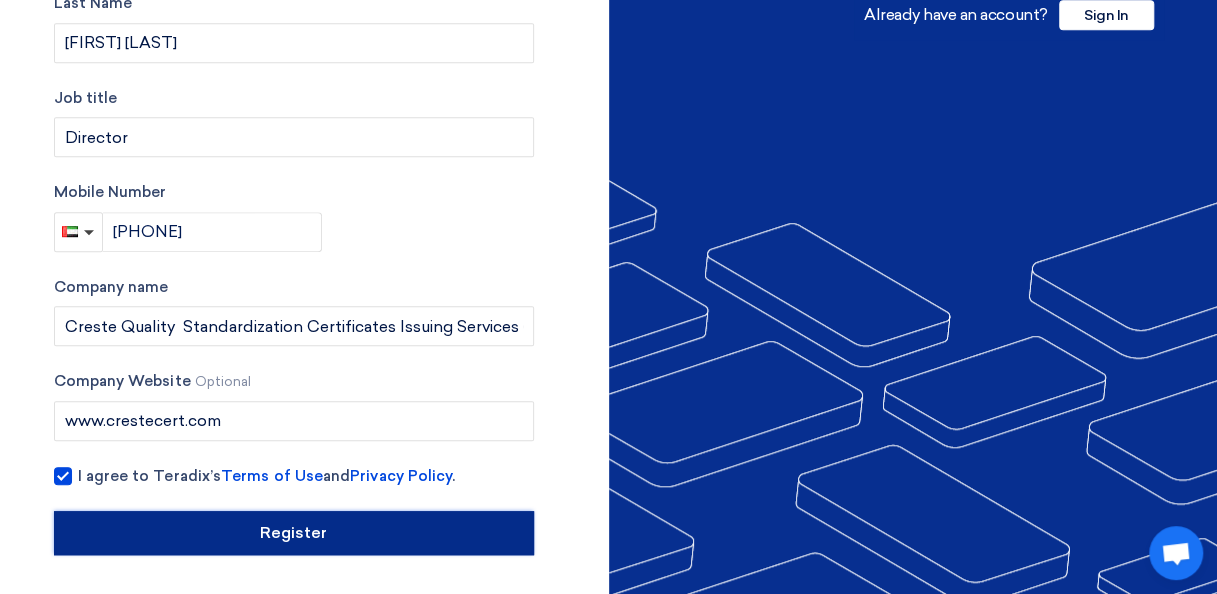 click on "Register" 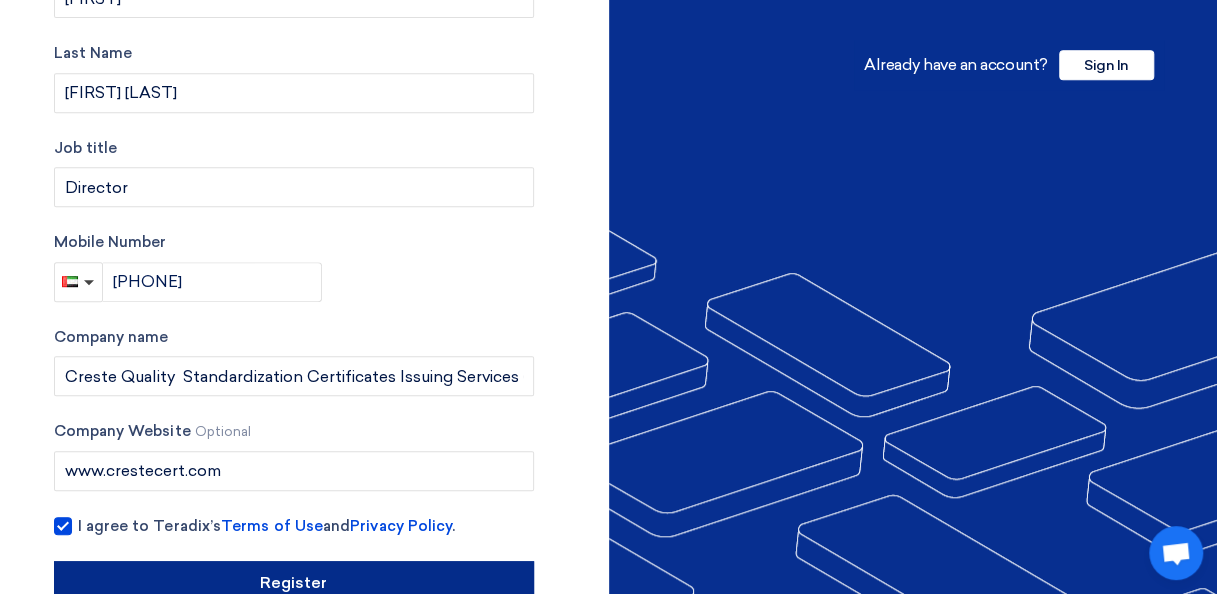 scroll, scrollTop: 486, scrollLeft: 0, axis: vertical 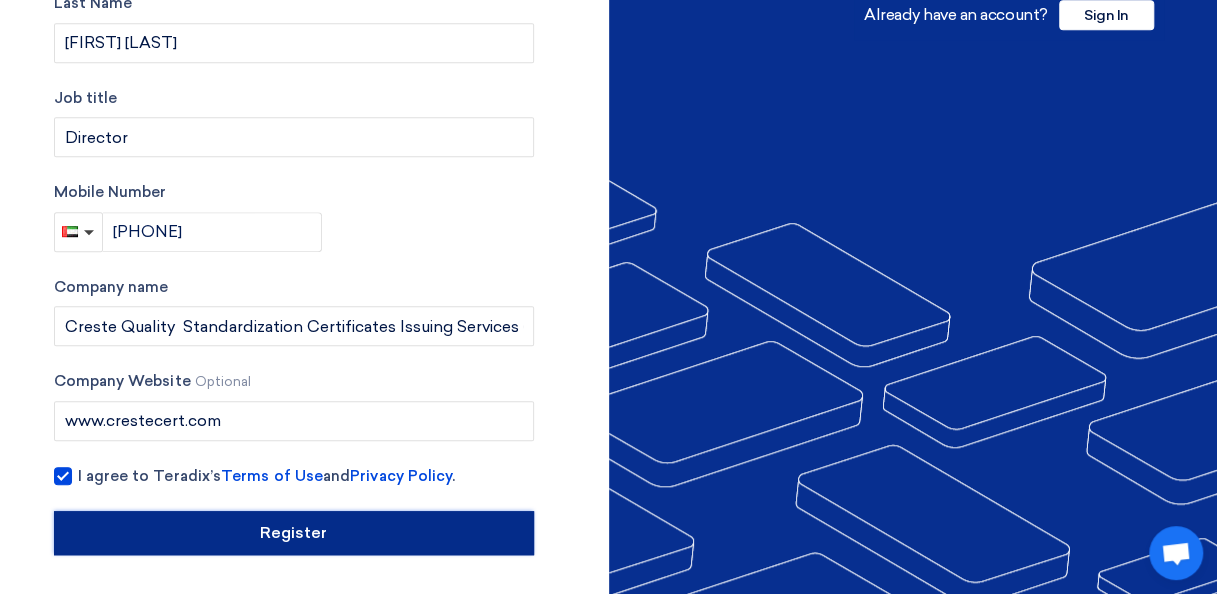click on "Register" 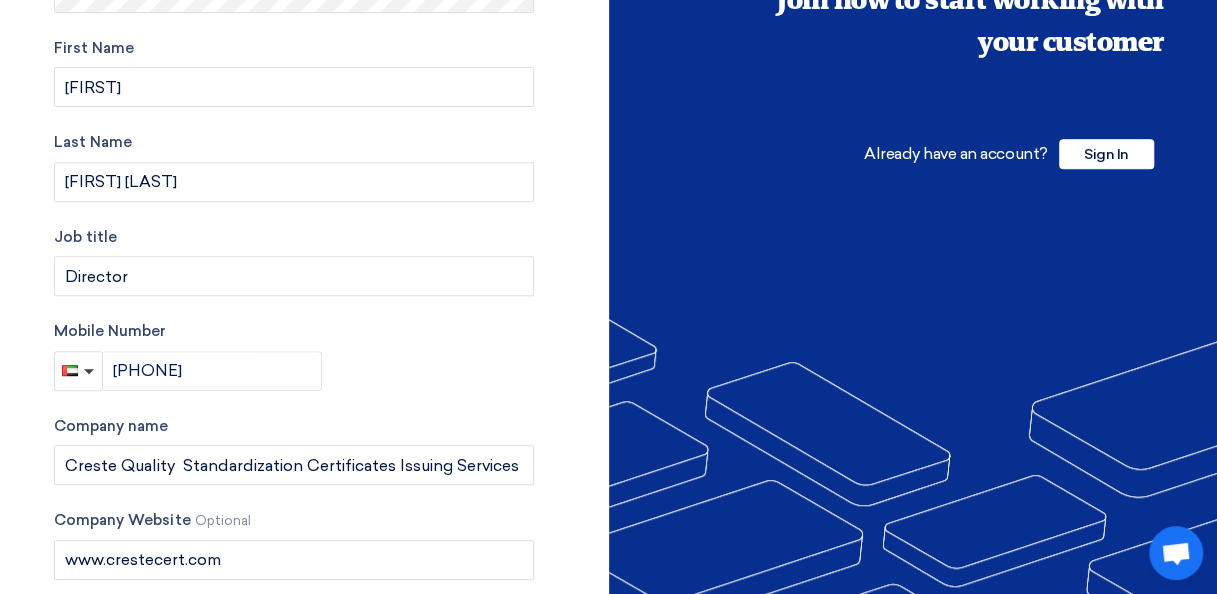 scroll, scrollTop: 486, scrollLeft: 0, axis: vertical 